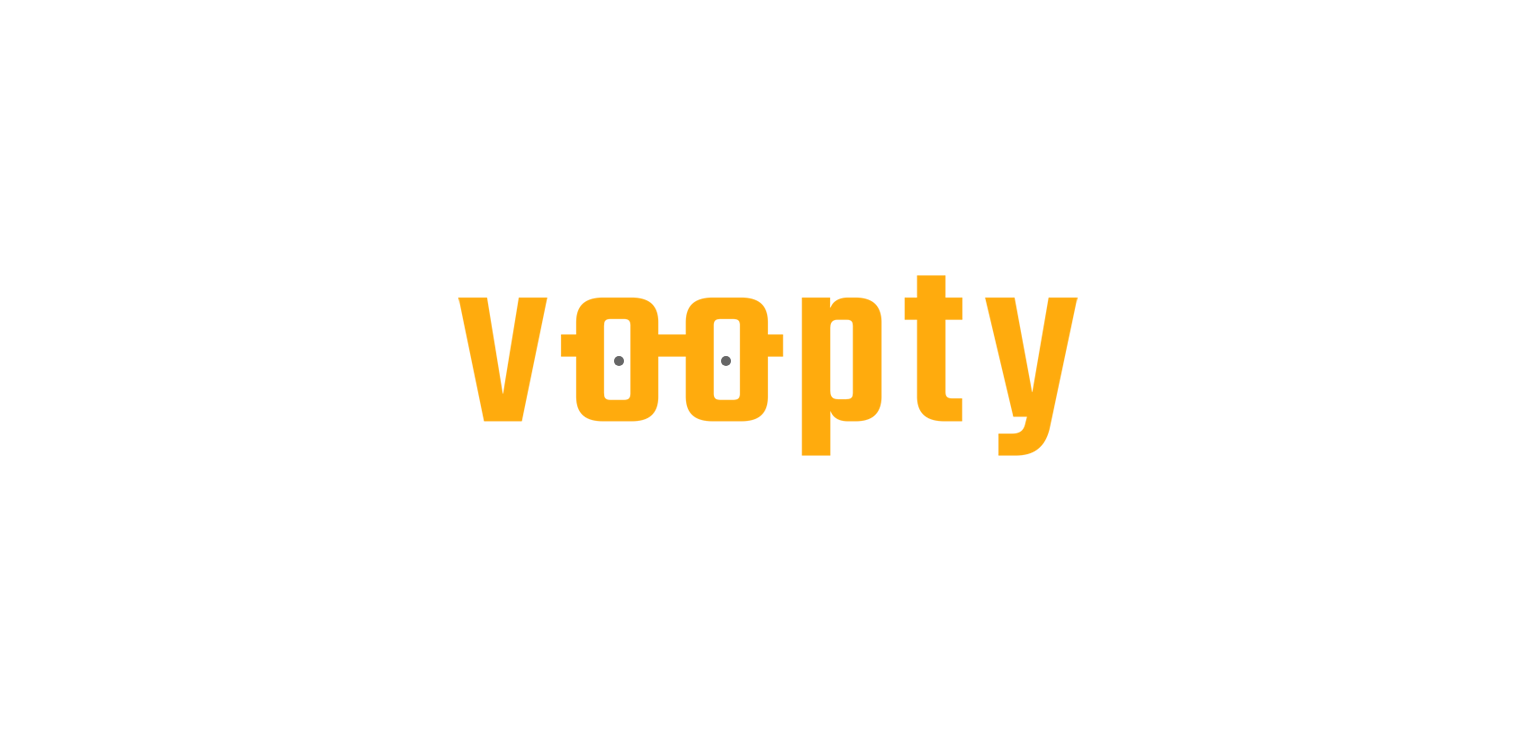scroll, scrollTop: 0, scrollLeft: 0, axis: both 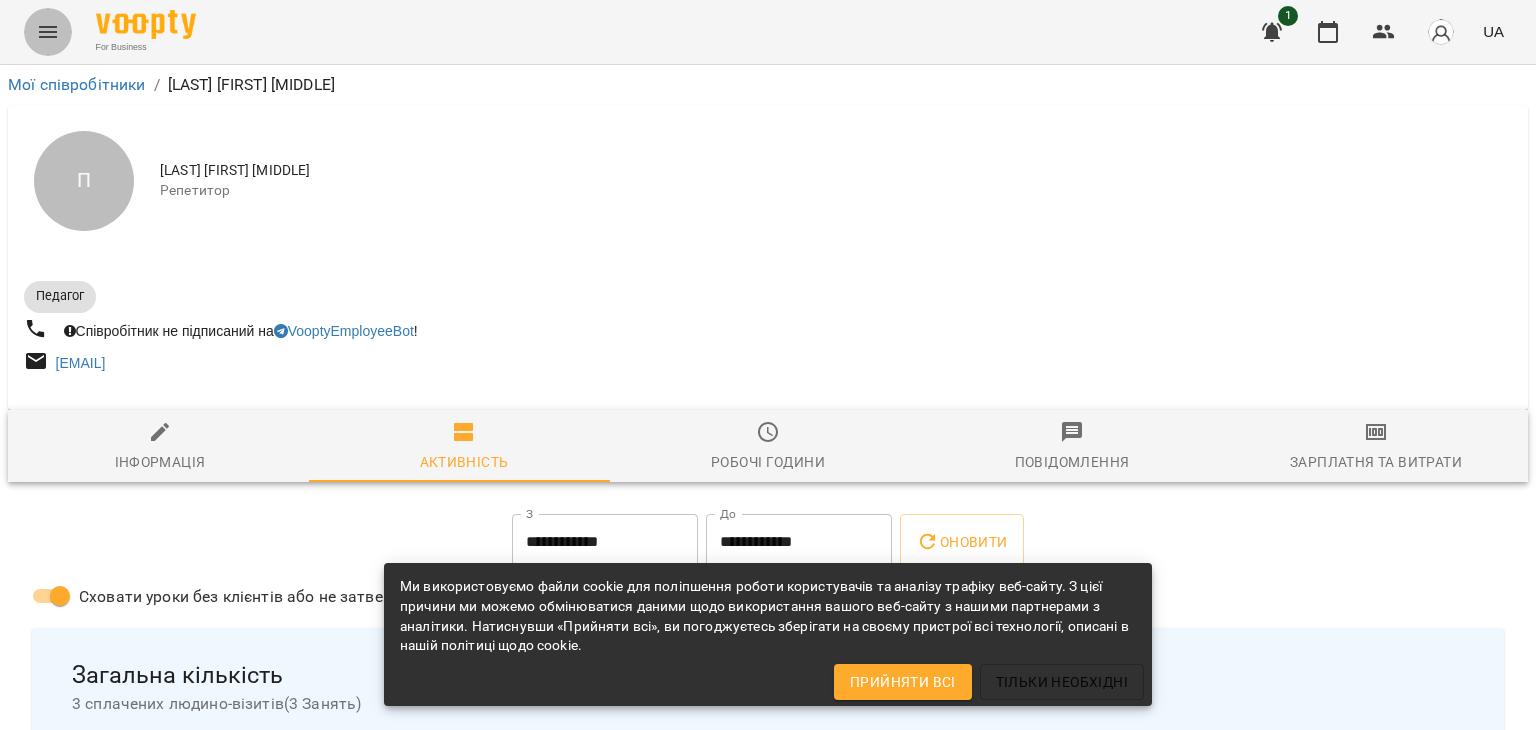 click 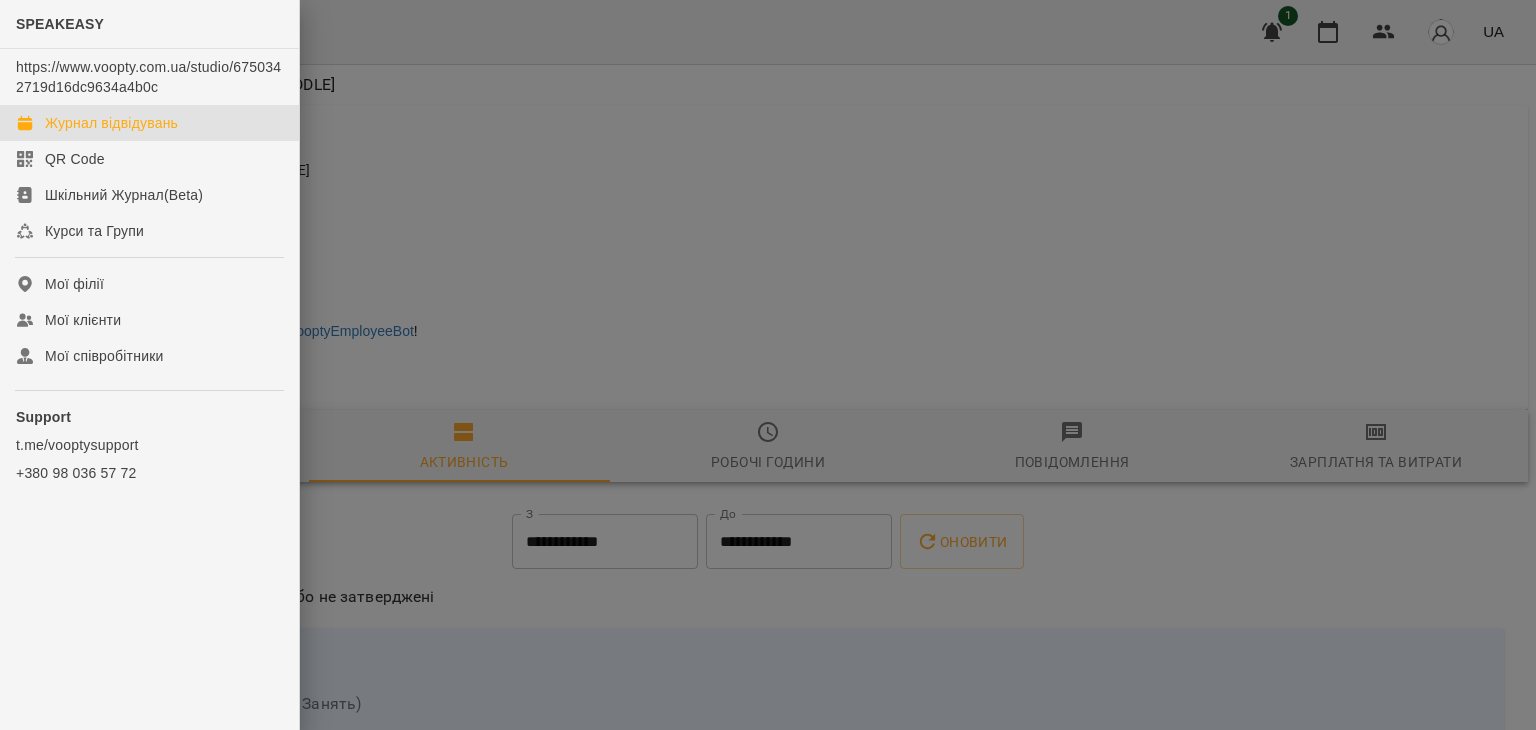 click on "Журнал відвідувань" at bounding box center (111, 123) 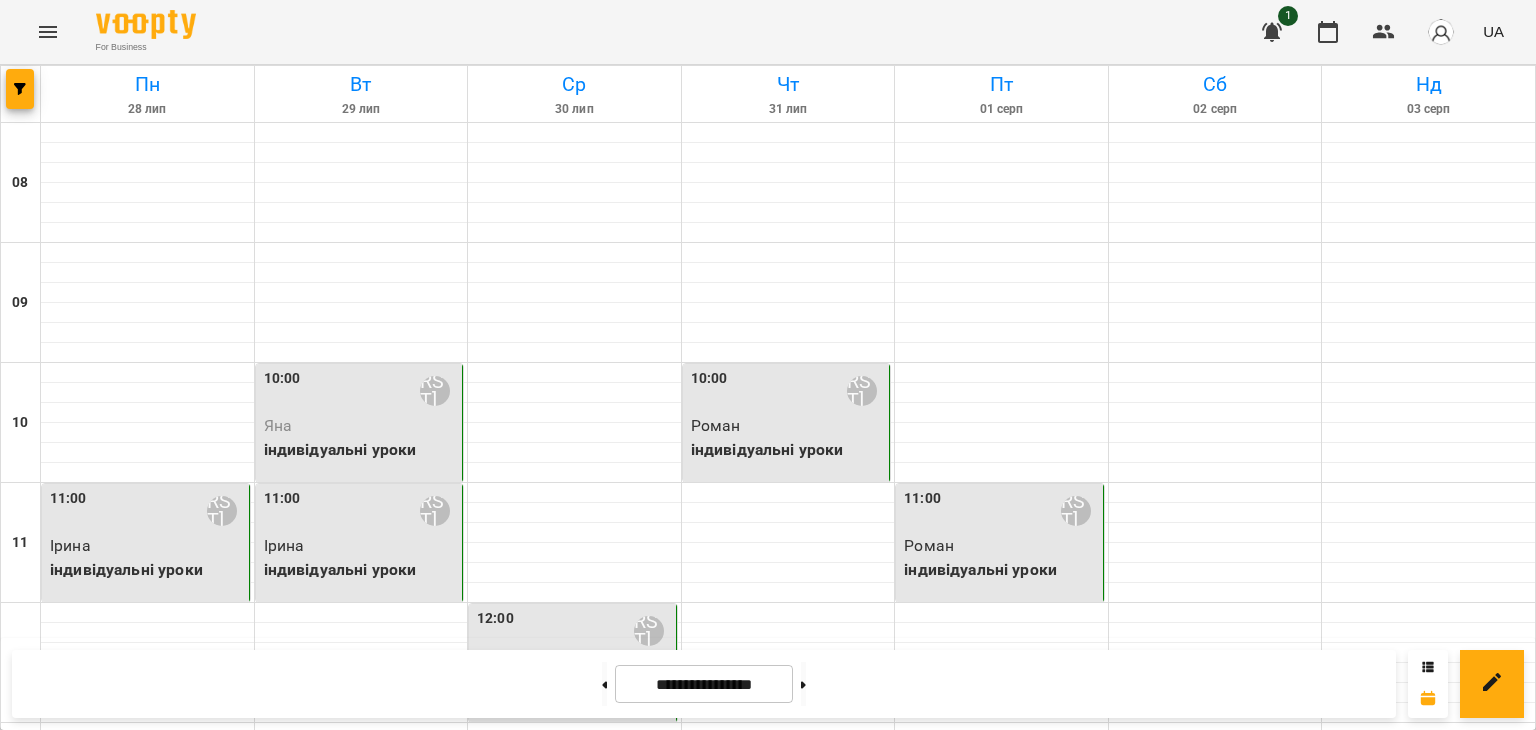 scroll, scrollTop: 1000, scrollLeft: 0, axis: vertical 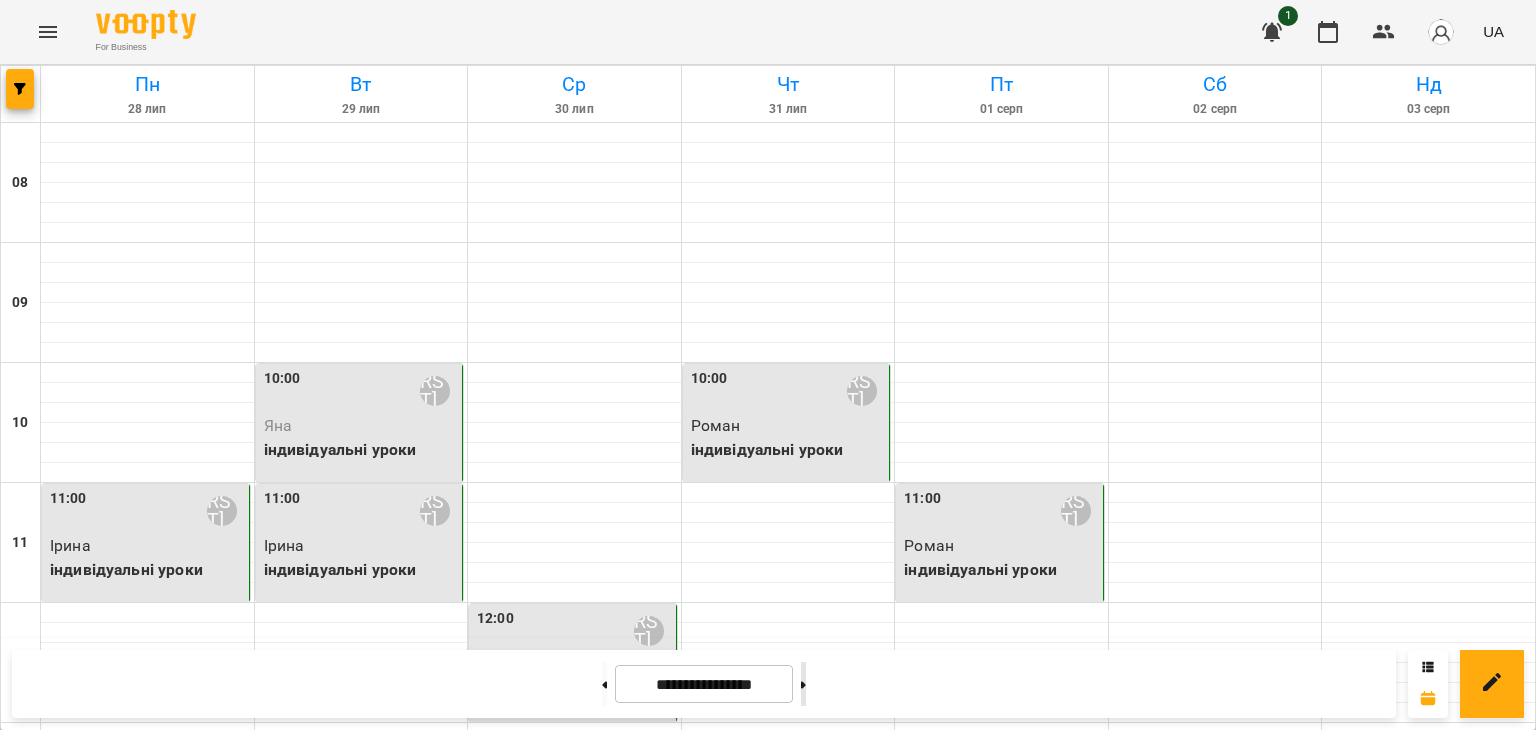 click at bounding box center (803, 684) 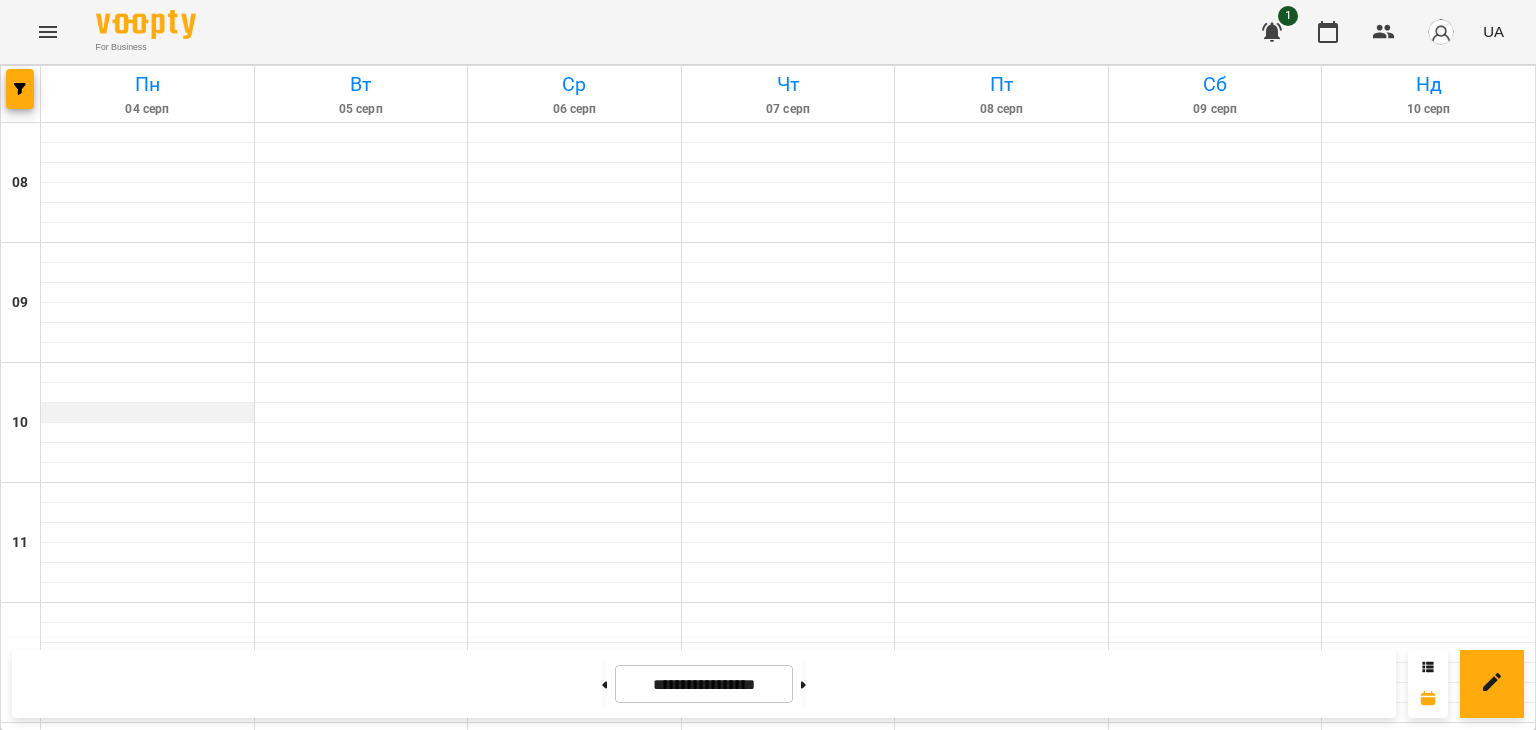 scroll, scrollTop: 400, scrollLeft: 0, axis: vertical 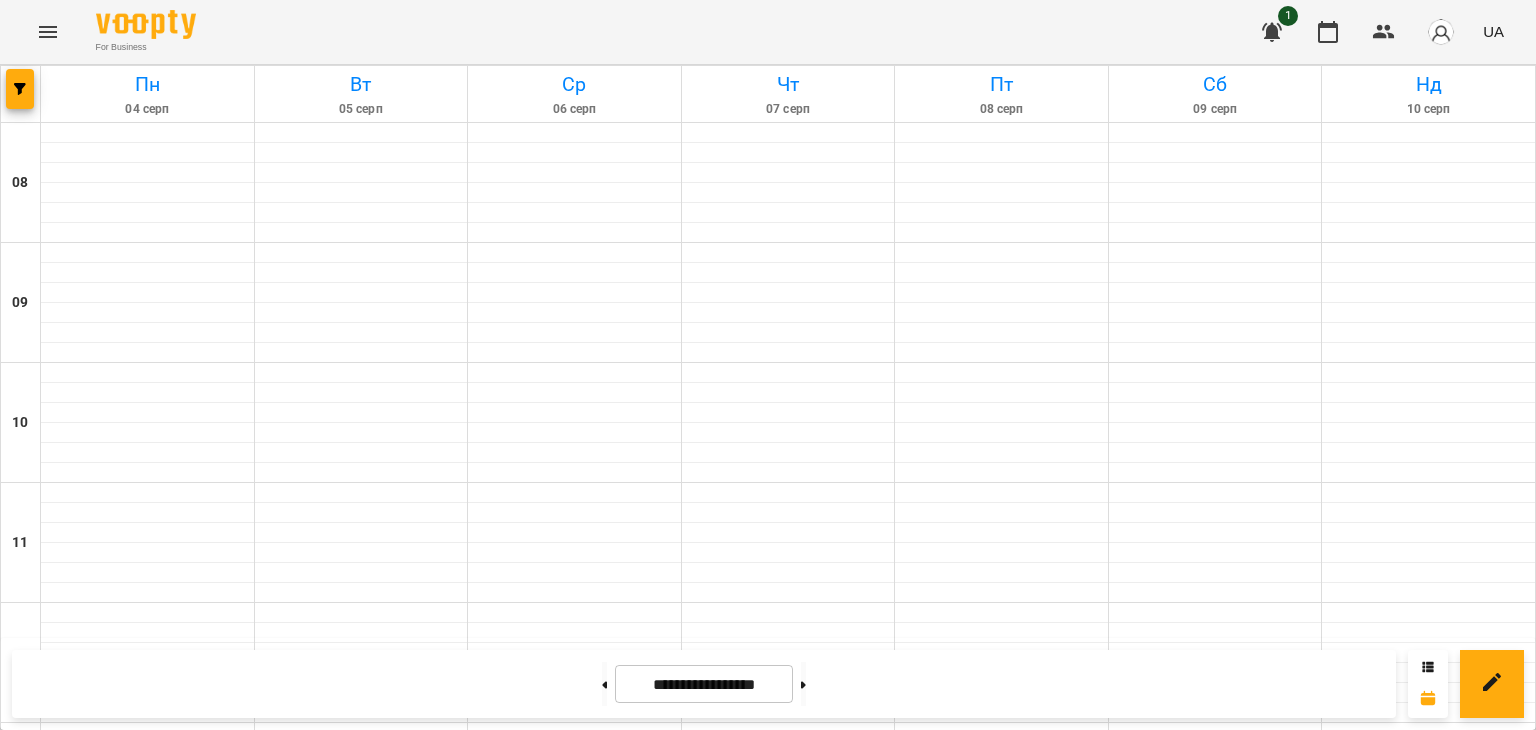 click at bounding box center [147, 853] 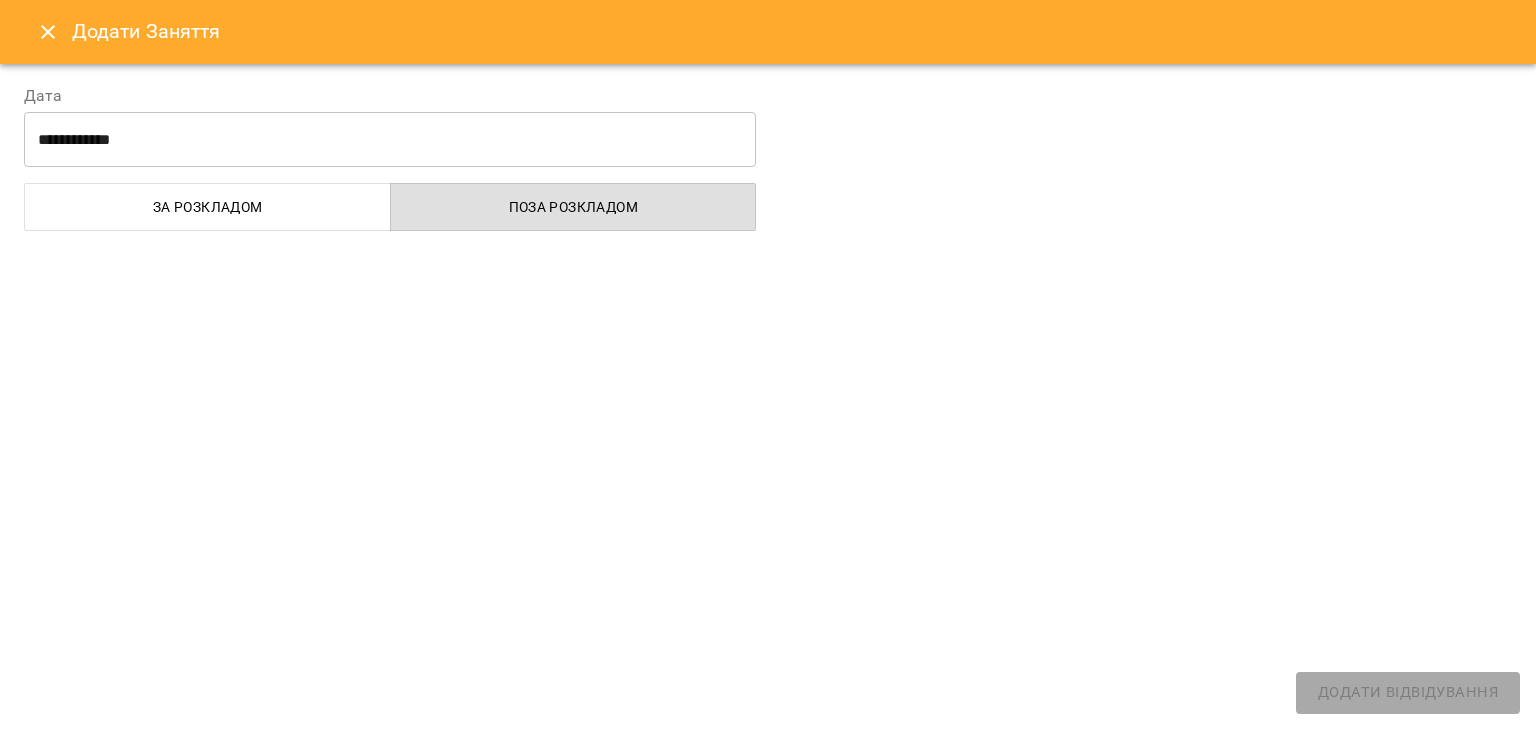 select on "**********" 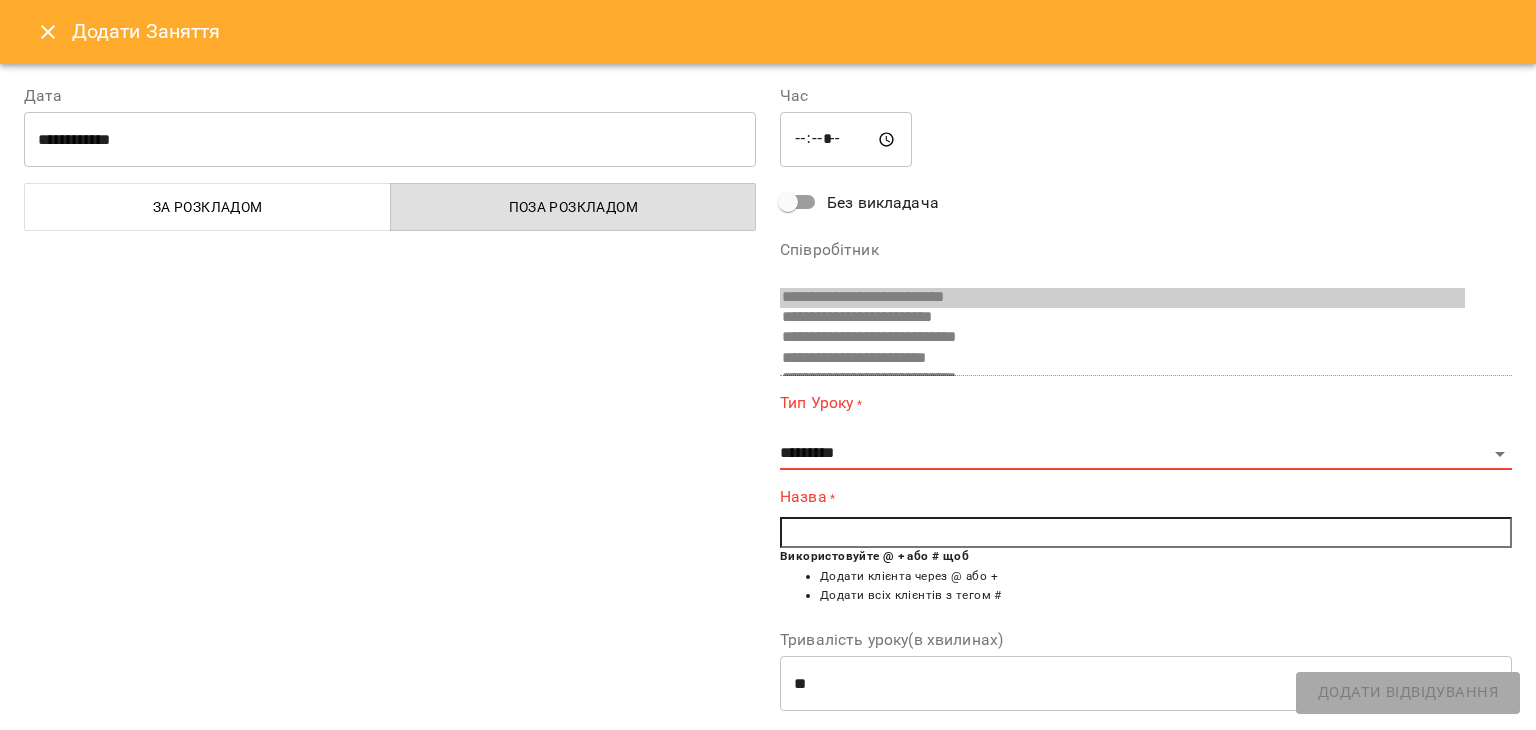 scroll, scrollTop: 356, scrollLeft: 0, axis: vertical 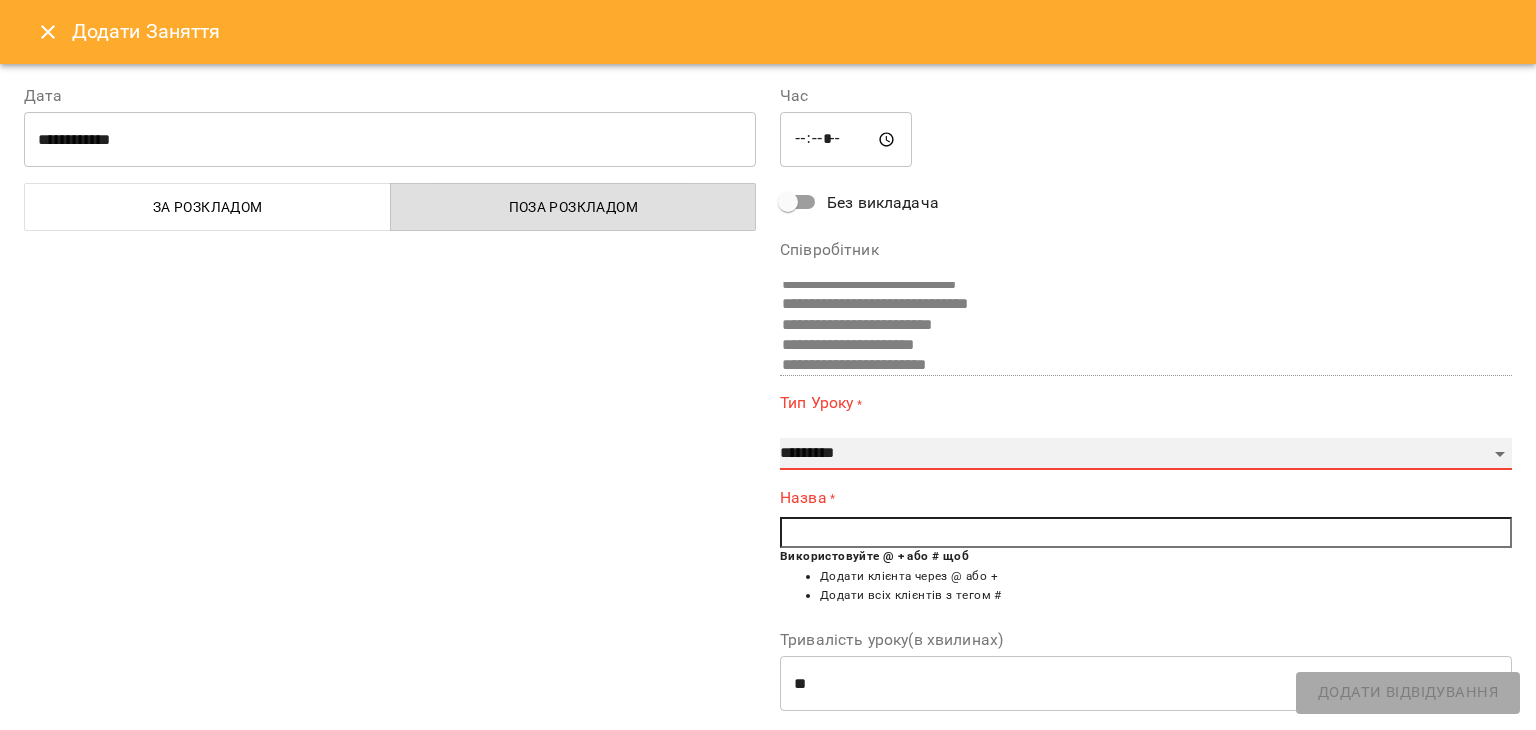 click on "**********" at bounding box center (1146, 454) 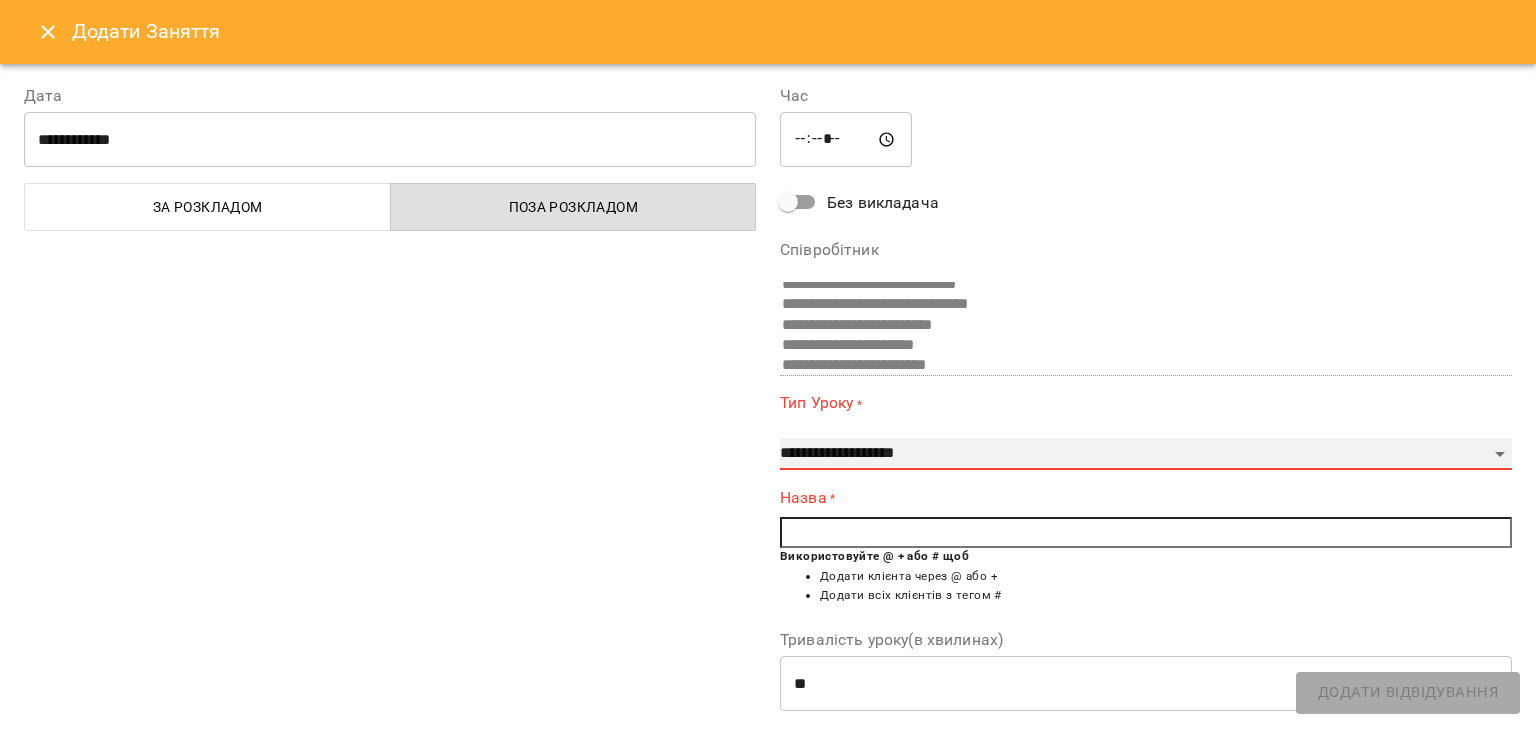 click on "**********" at bounding box center (1146, 454) 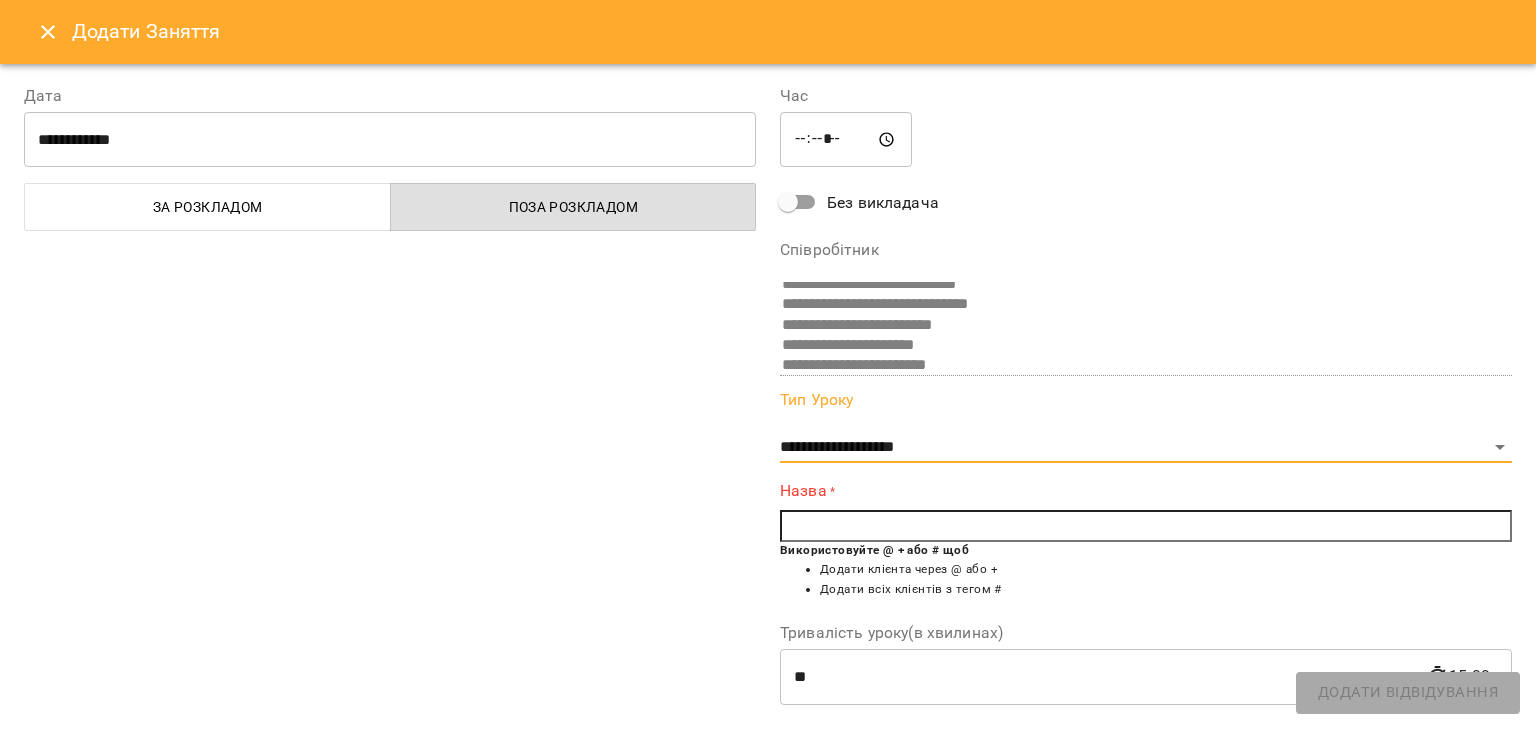 click at bounding box center (1146, 526) 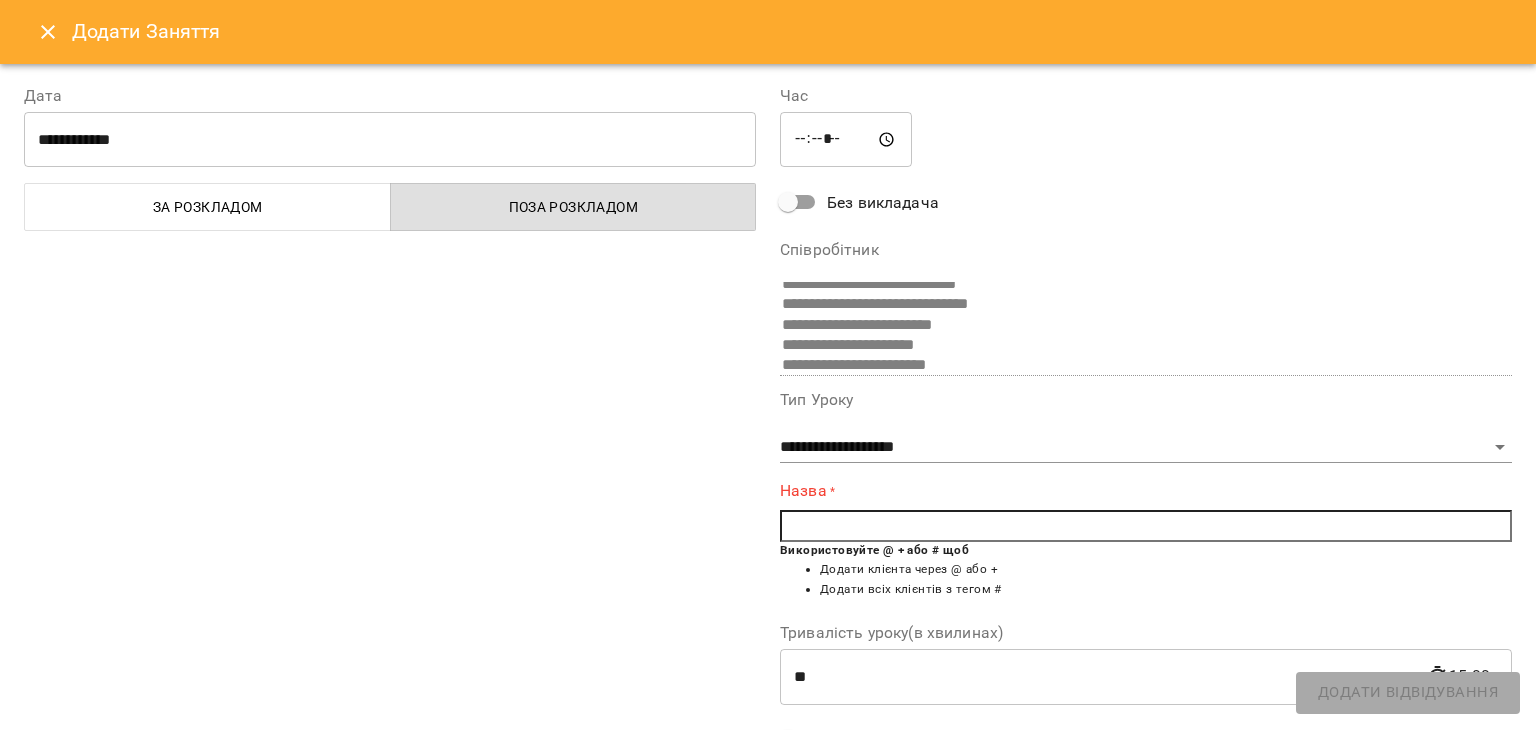 type on "*" 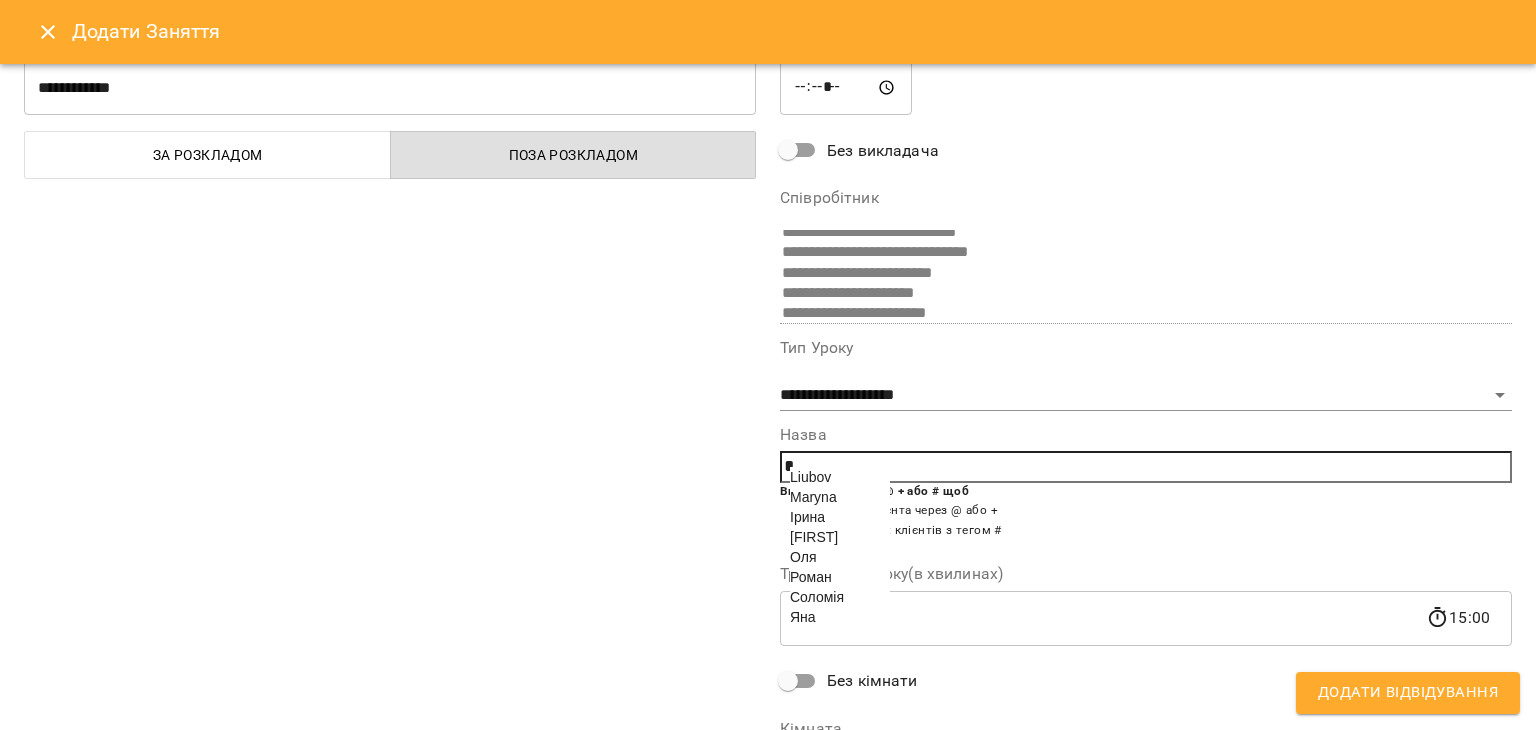 scroll, scrollTop: 100, scrollLeft: 0, axis: vertical 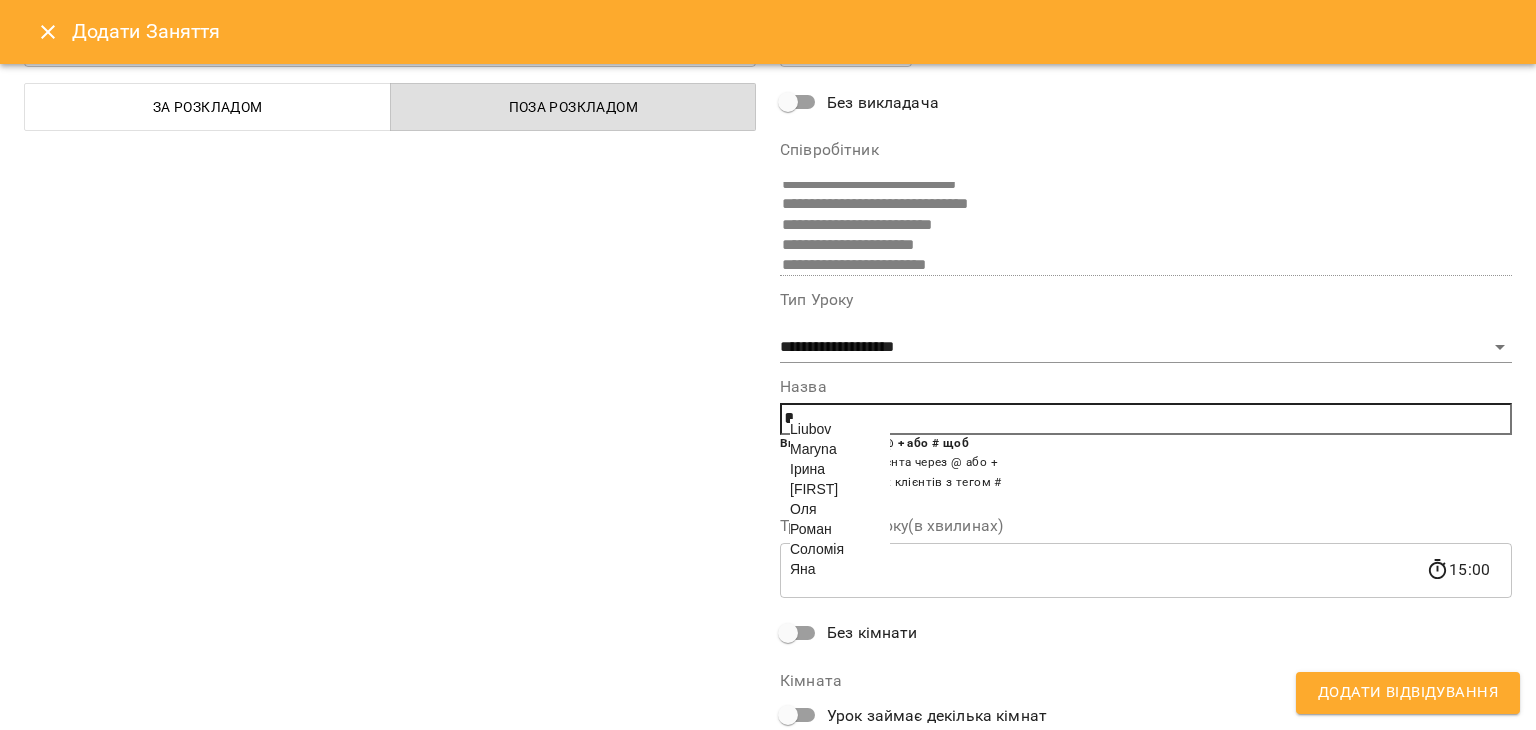 click on "Liubov" at bounding box center (810, 429) 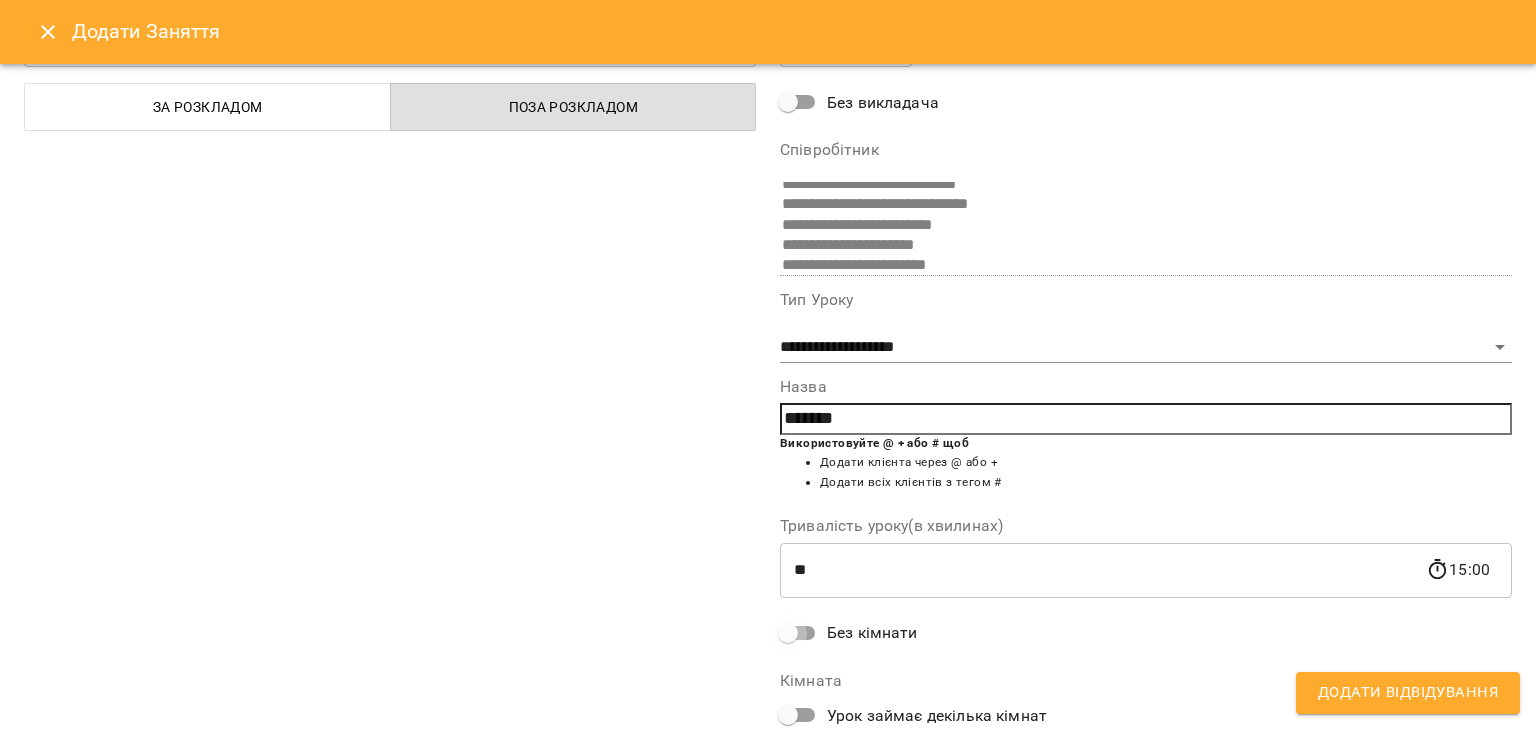 scroll, scrollTop: 79, scrollLeft: 0, axis: vertical 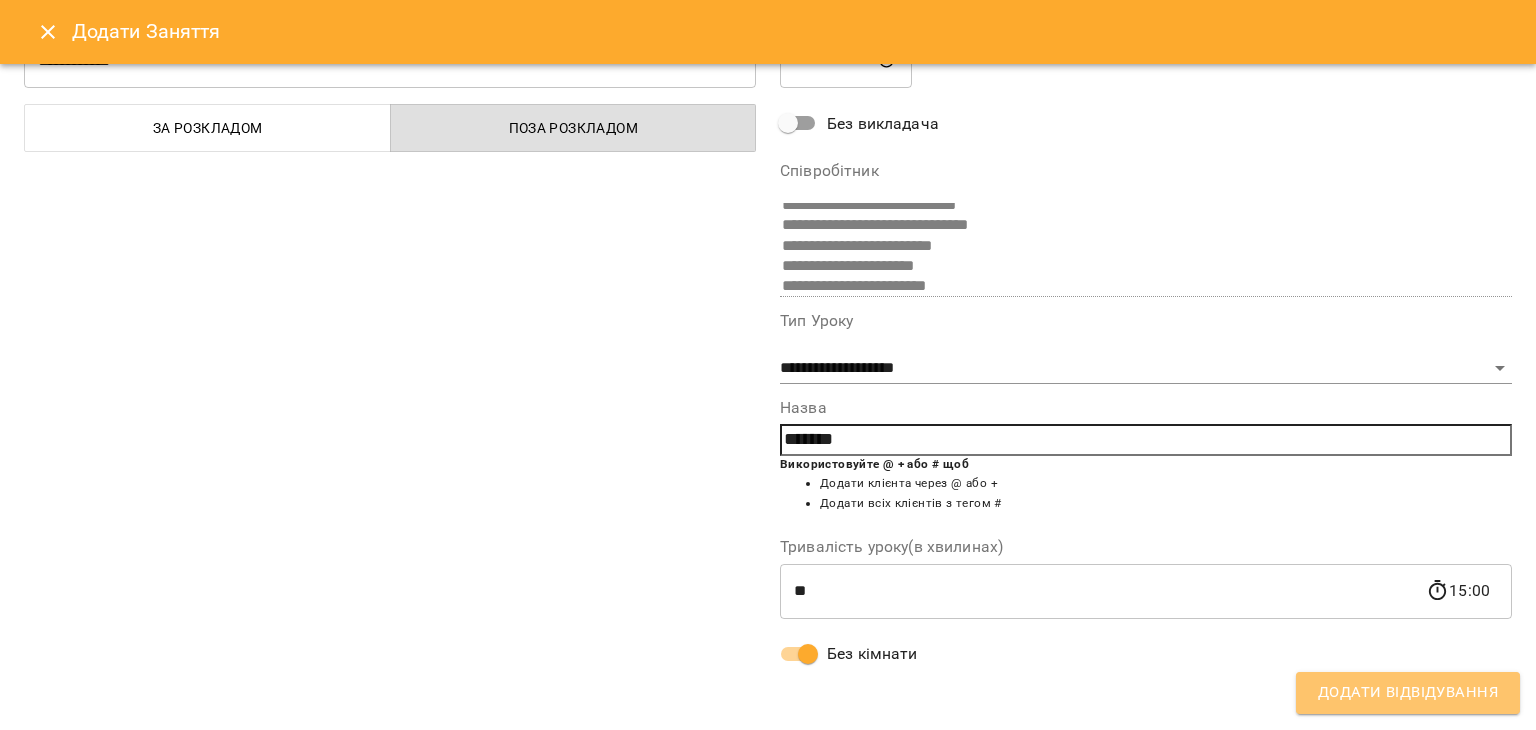 click on "Додати Відвідування" at bounding box center (1408, 693) 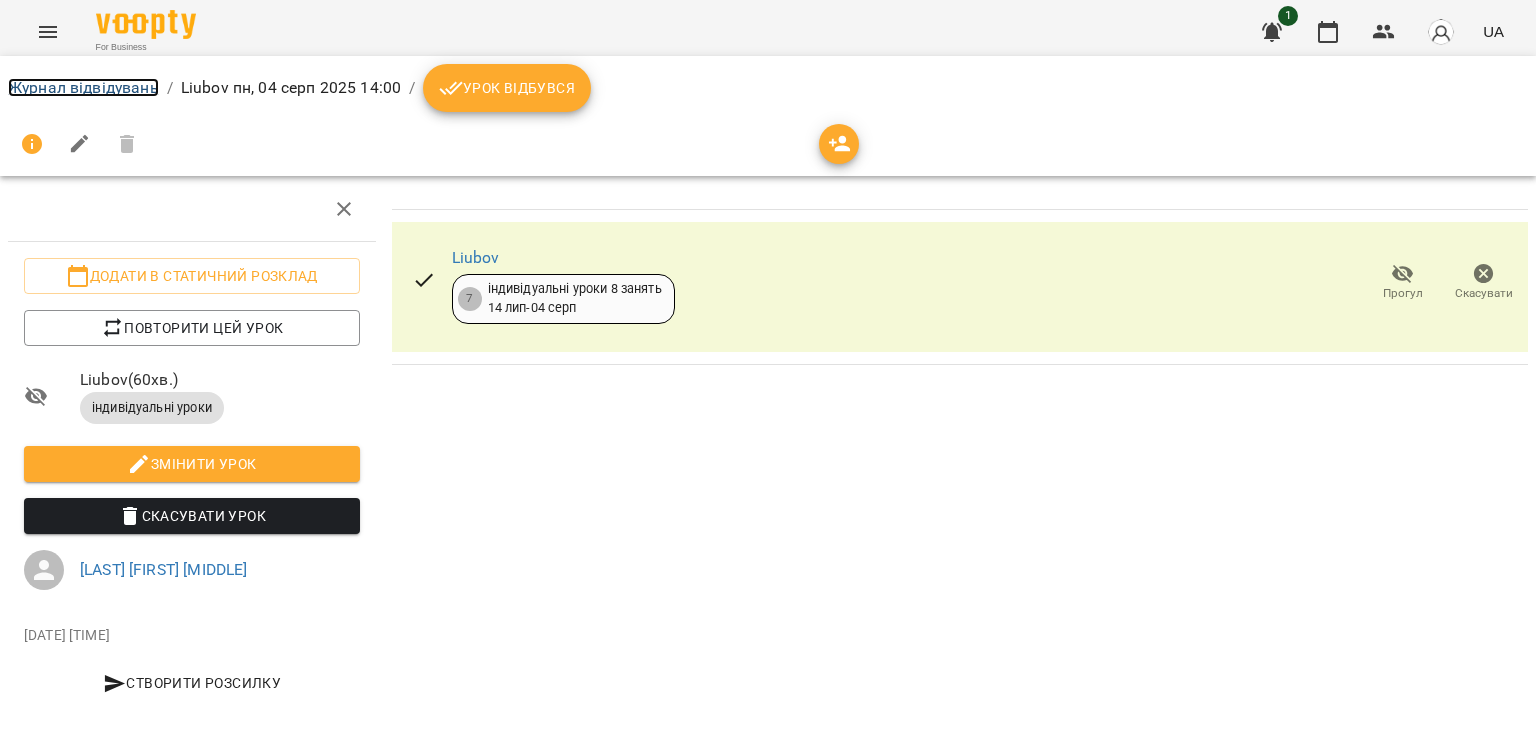 click on "Журнал відвідувань" at bounding box center (83, 87) 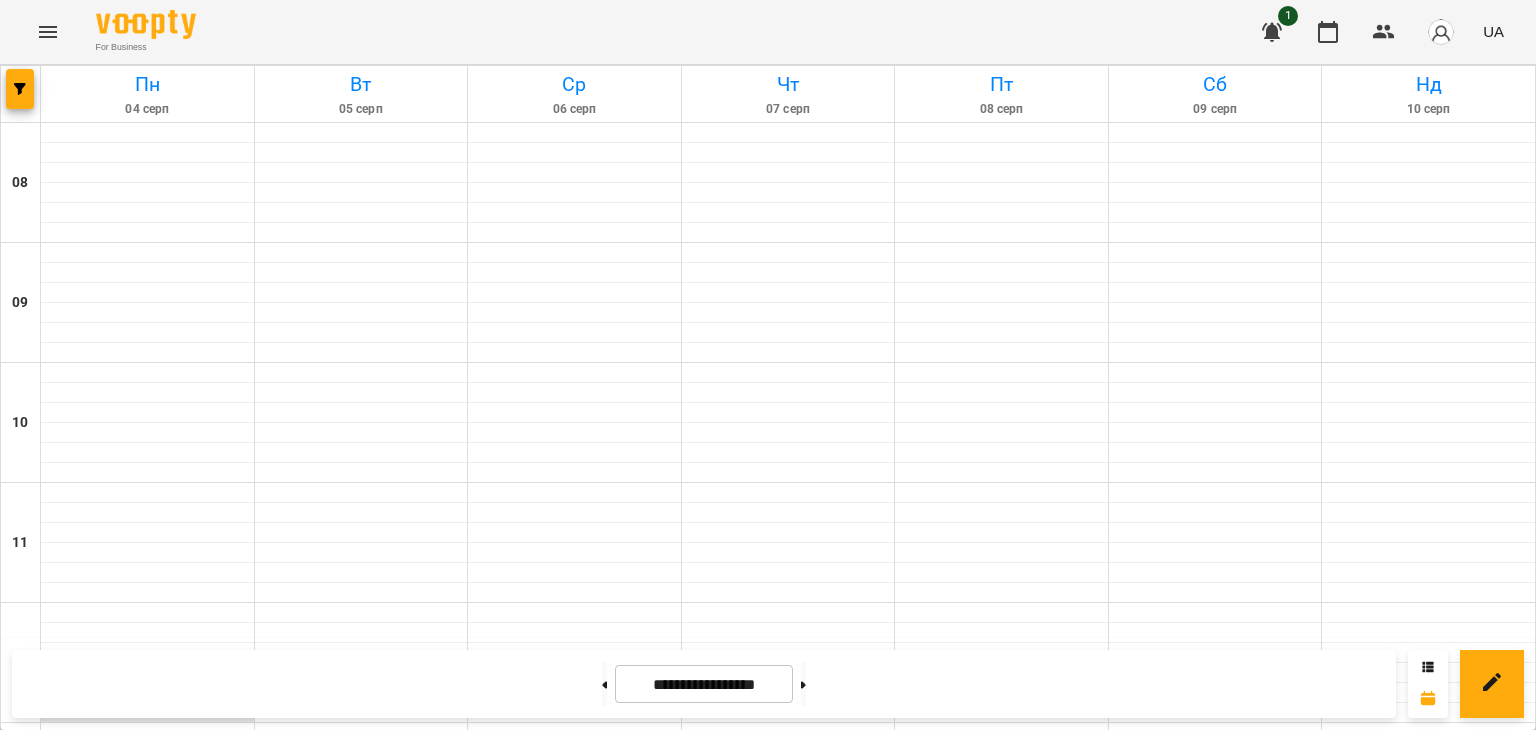 scroll, scrollTop: 500, scrollLeft: 0, axis: vertical 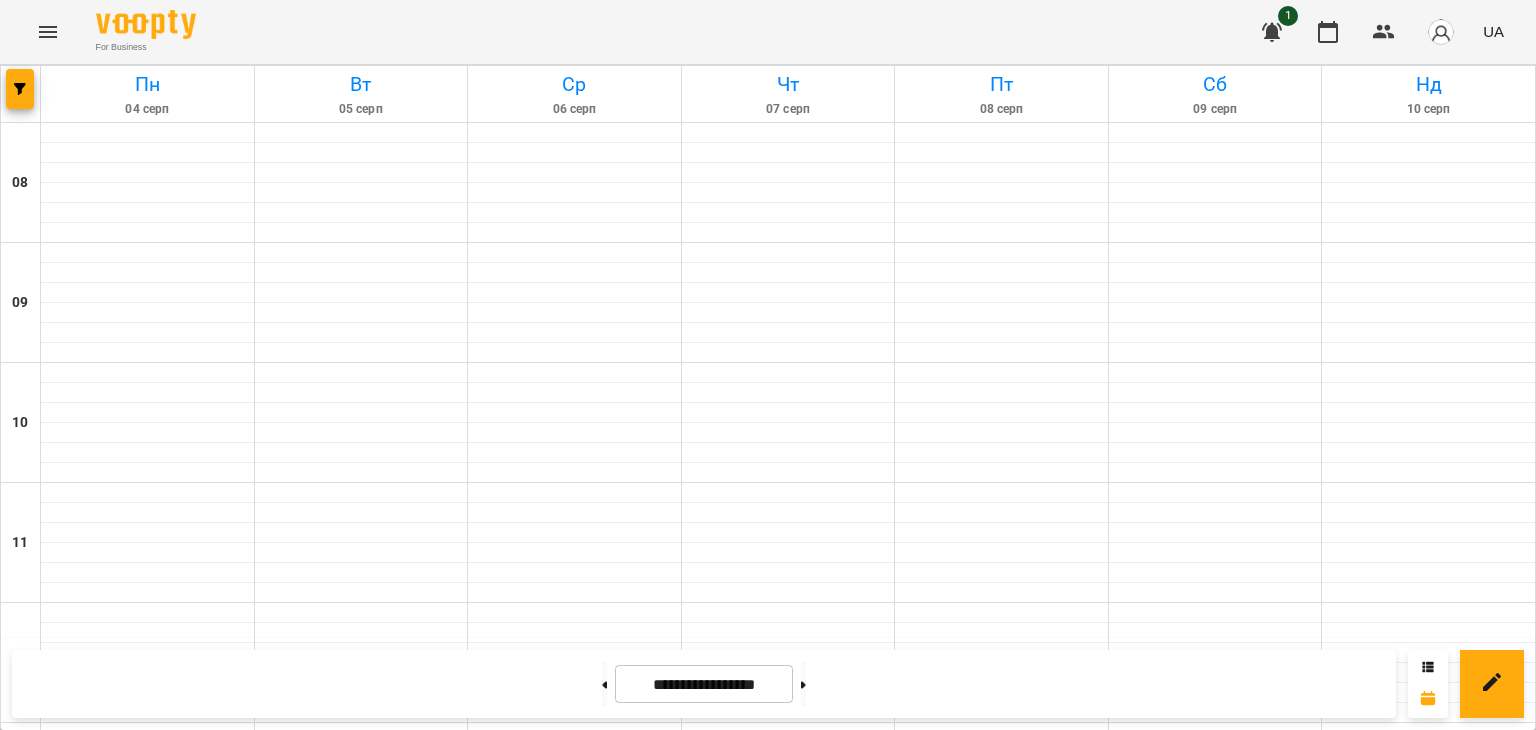 click at bounding box center (147, 973) 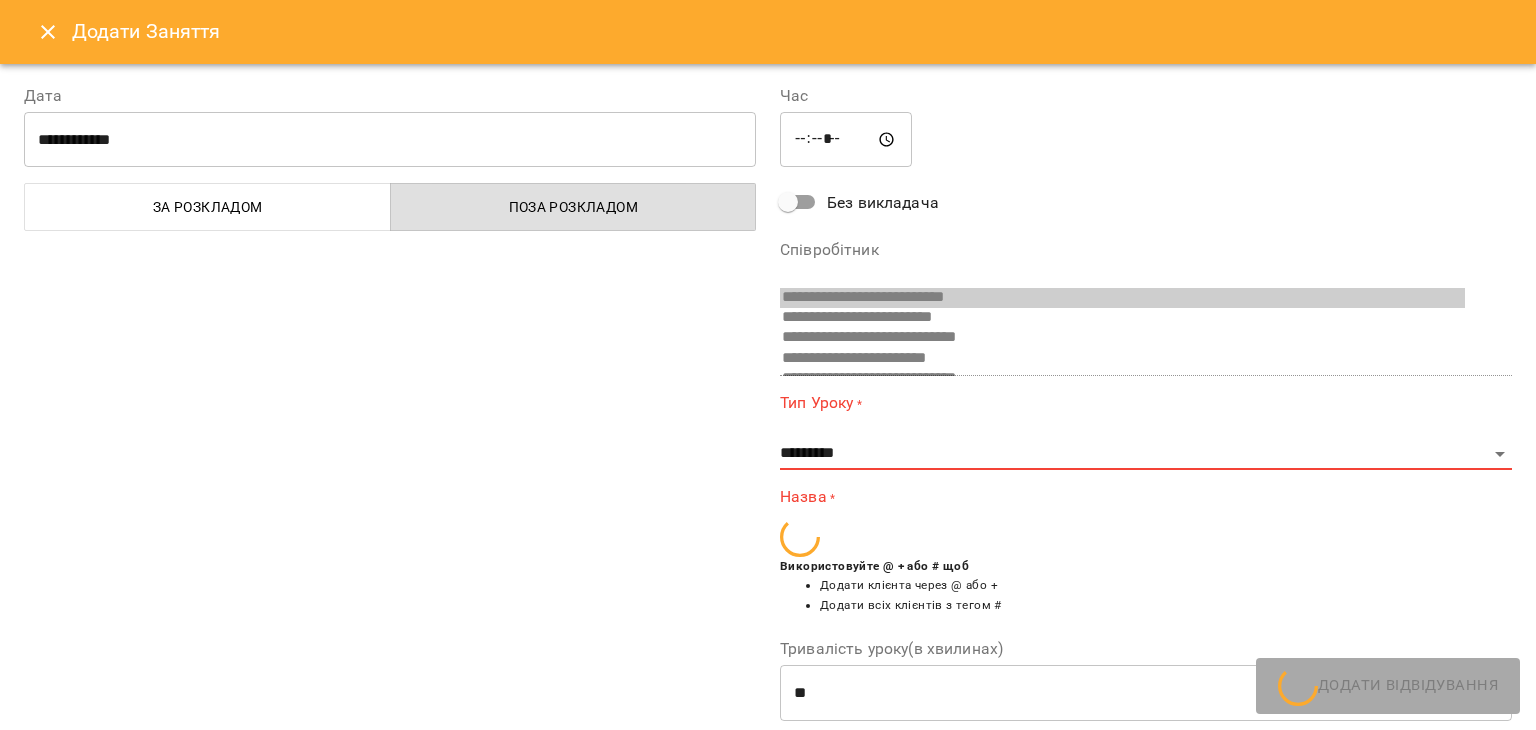 scroll, scrollTop: 356, scrollLeft: 0, axis: vertical 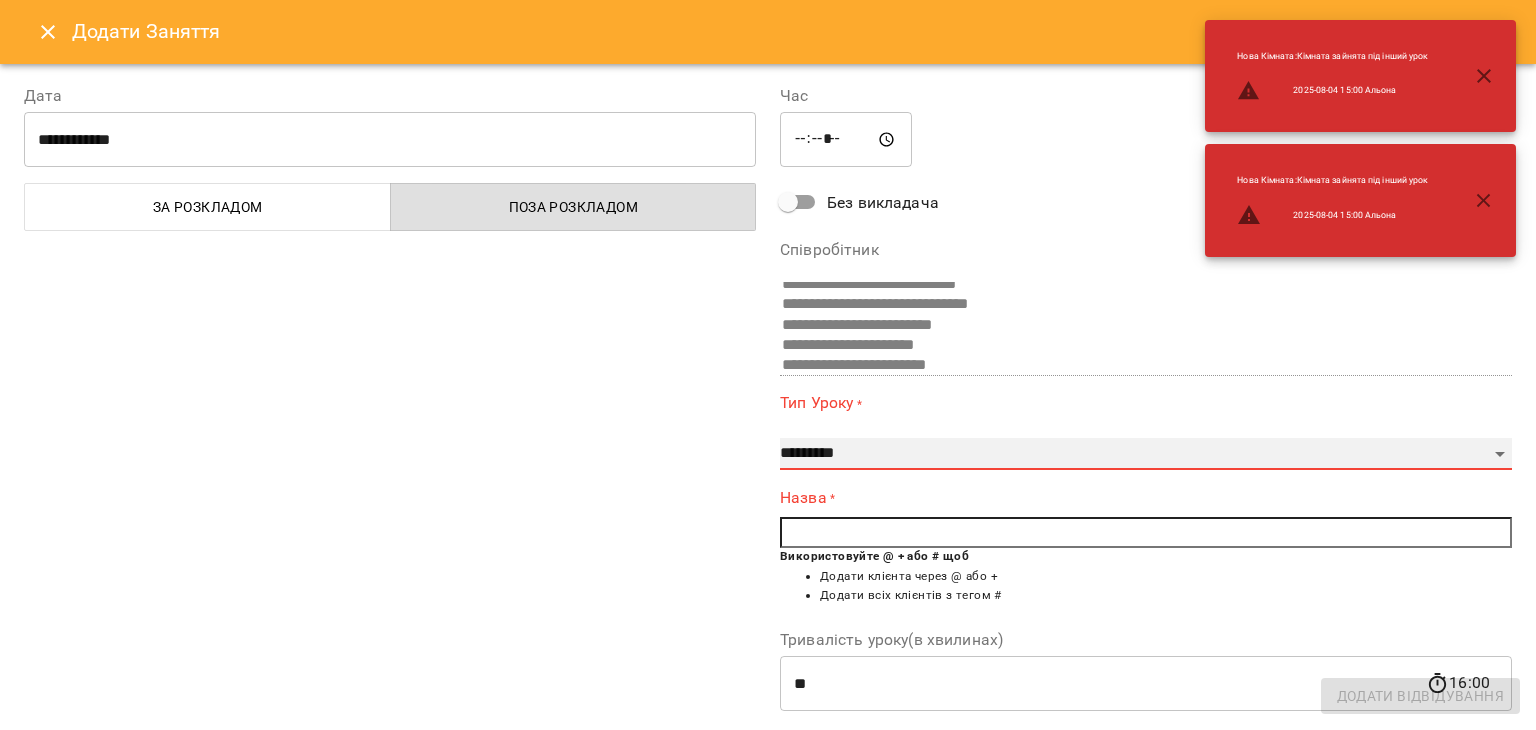 click on "**********" at bounding box center [1146, 454] 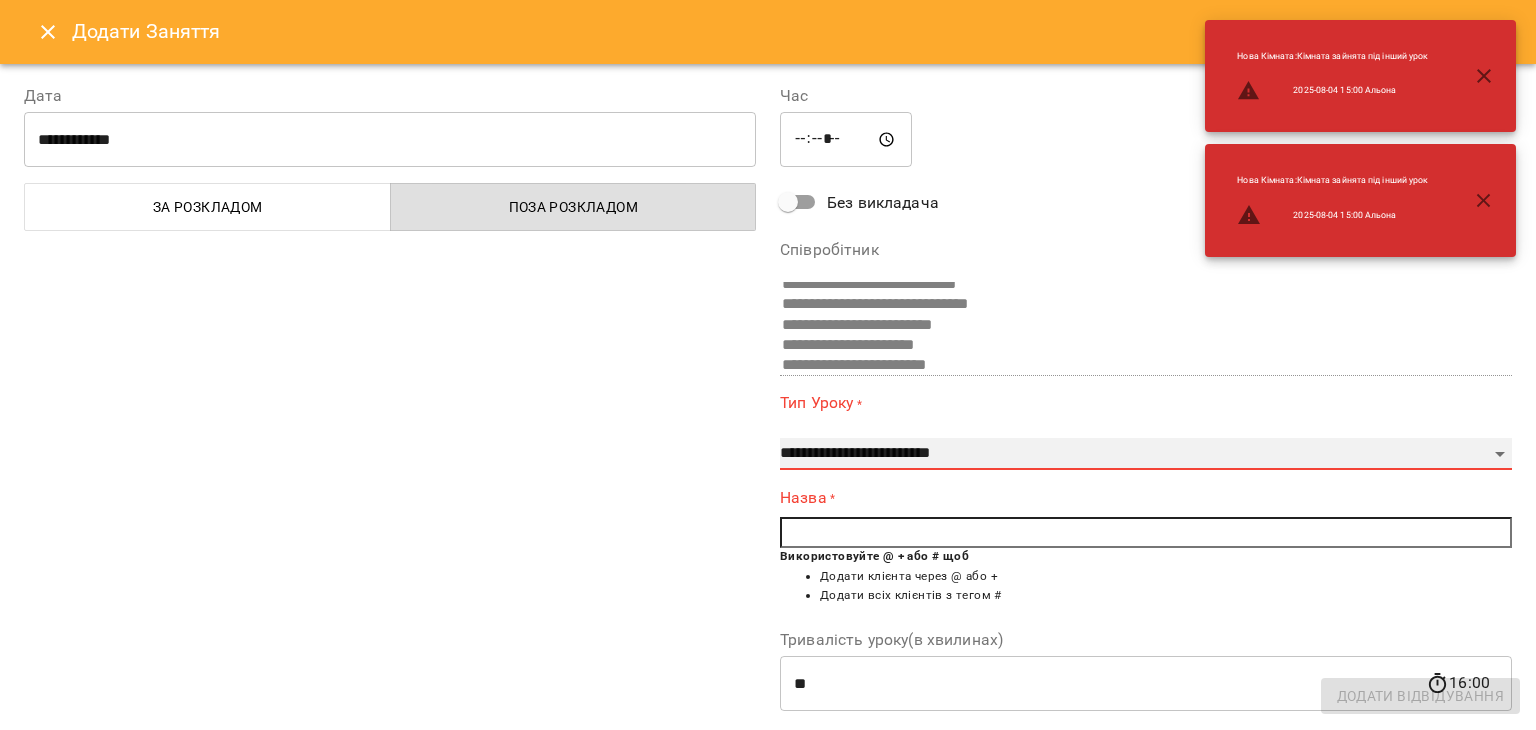 click on "**********" at bounding box center (1146, 454) 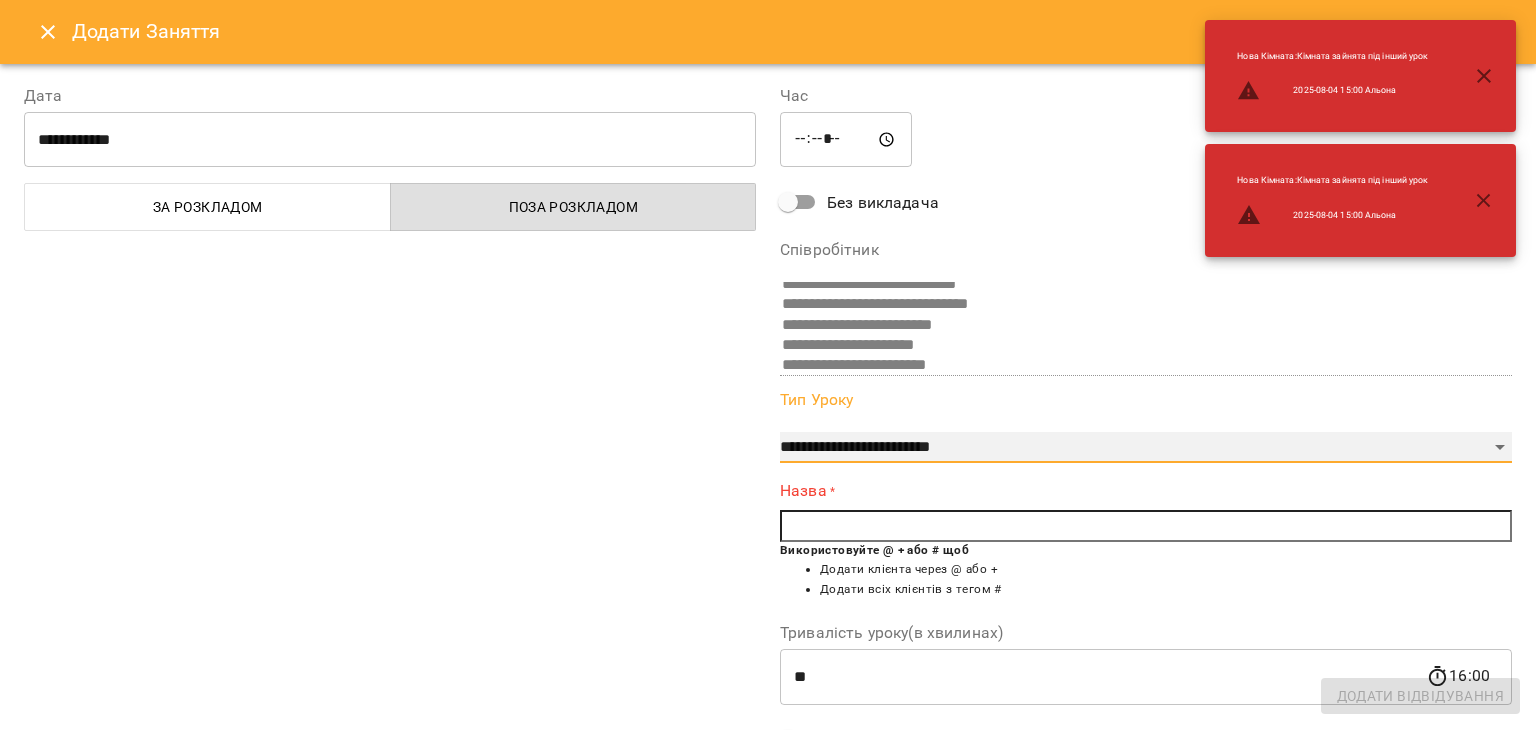 click on "**********" at bounding box center (1146, 448) 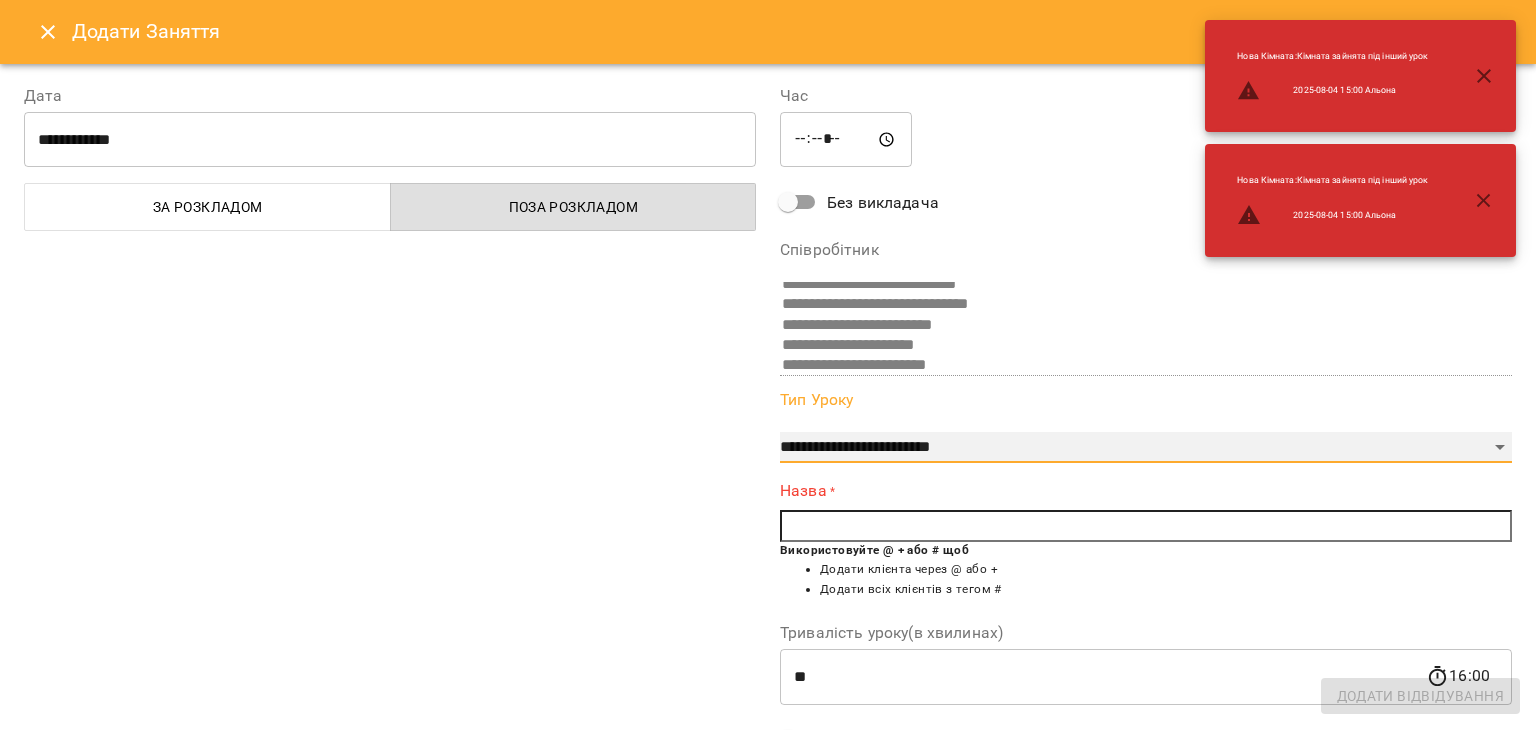 select on "**********" 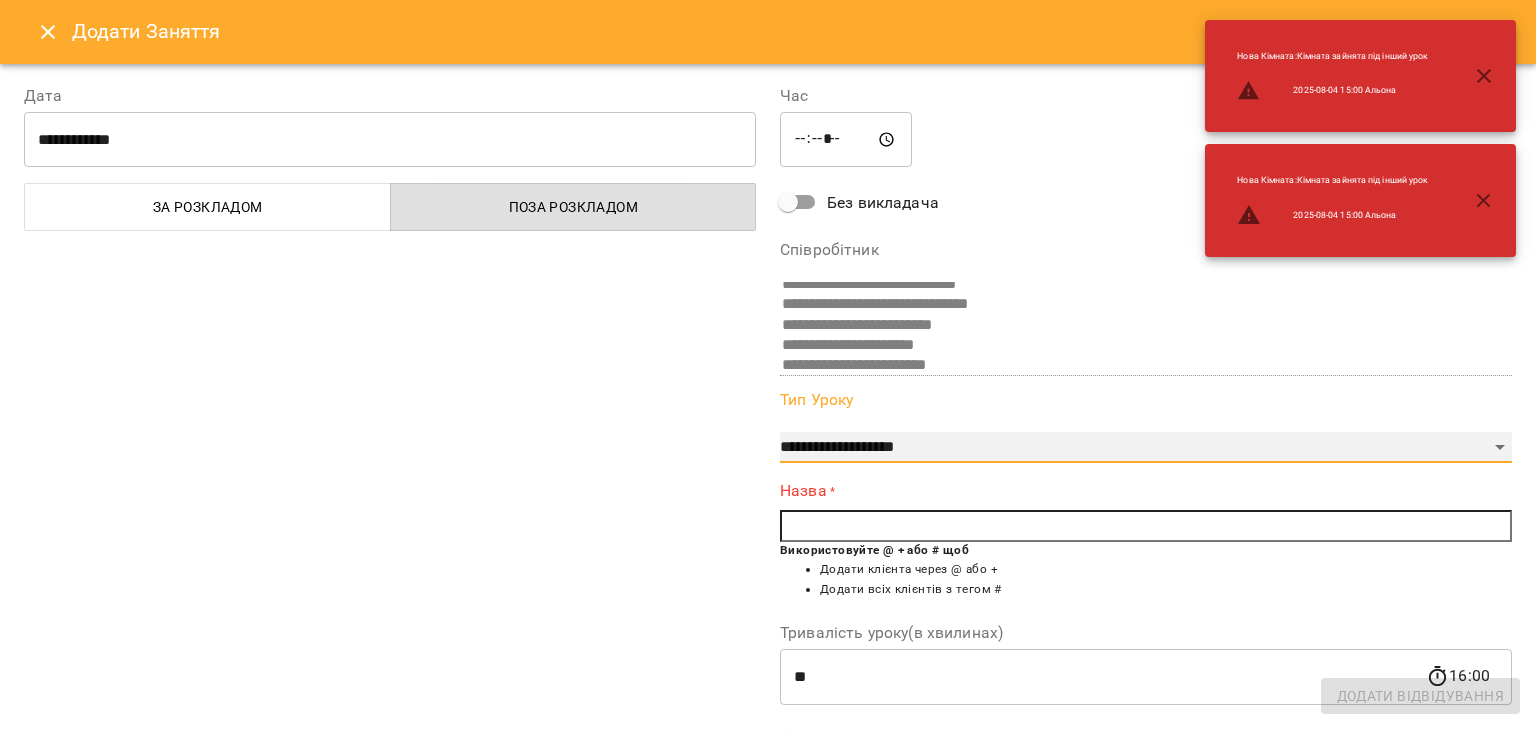 click on "**********" at bounding box center [1146, 448] 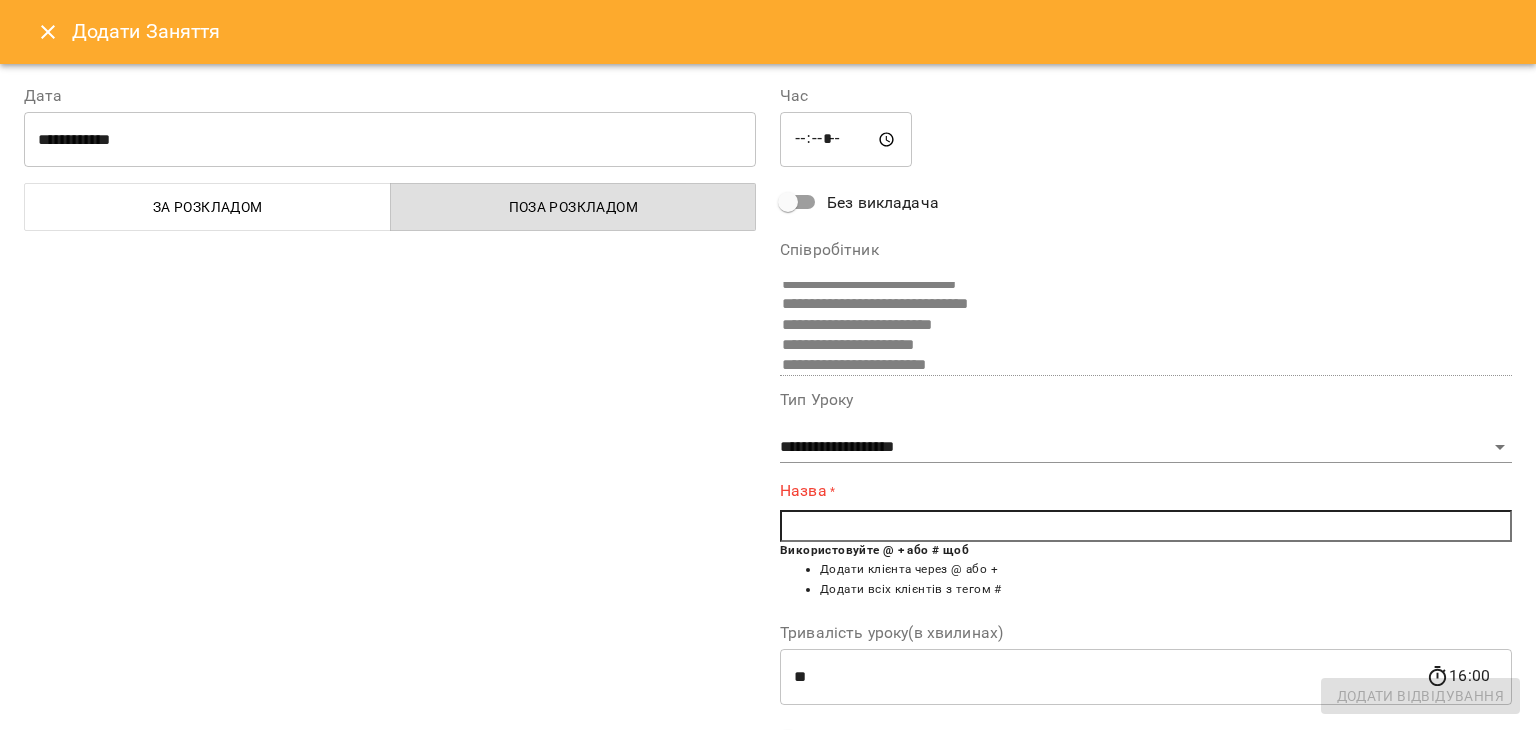 click at bounding box center [1146, 526] 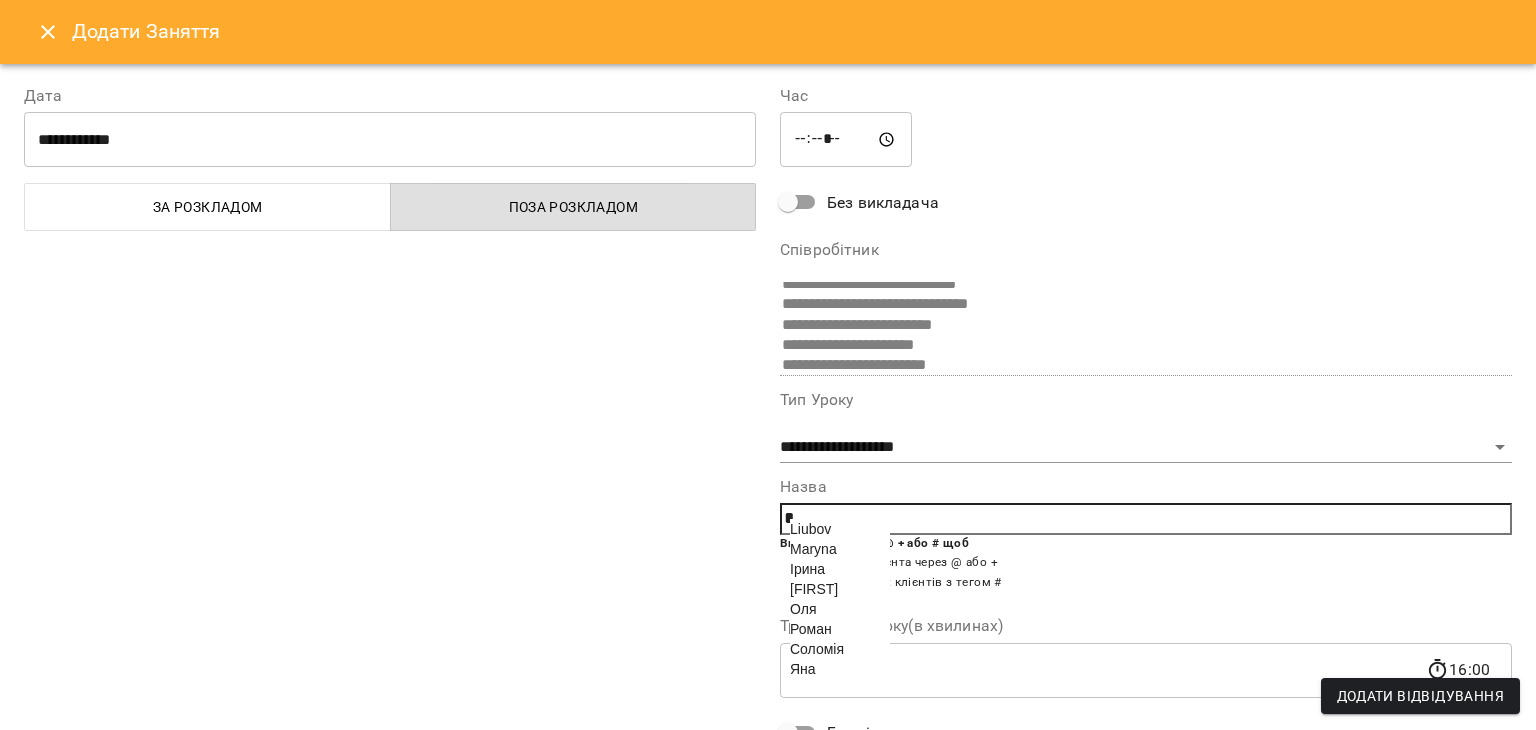drag, startPoint x: 824, startPoint y: 553, endPoint x: 816, endPoint y: 497, distance: 56.568542 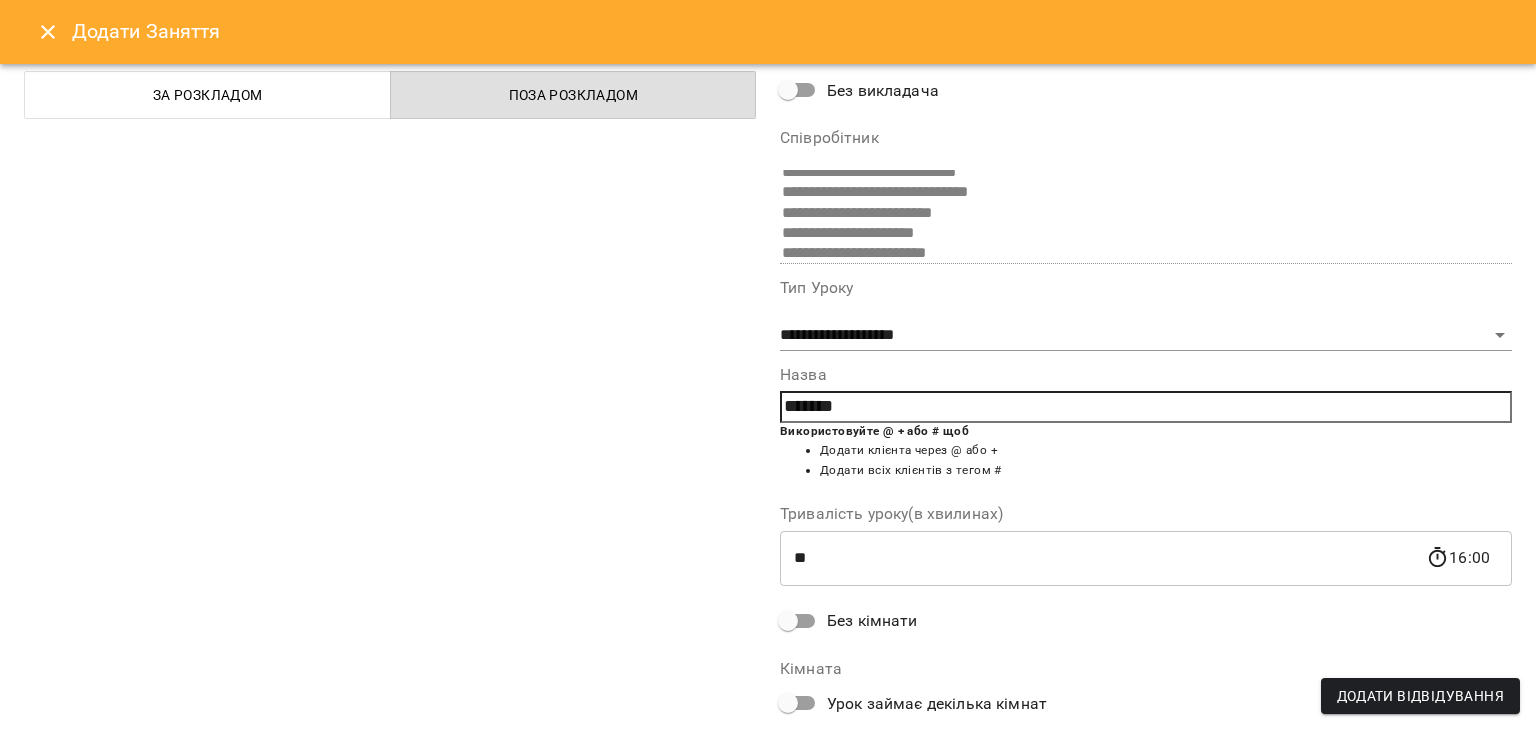 scroll, scrollTop: 225, scrollLeft: 0, axis: vertical 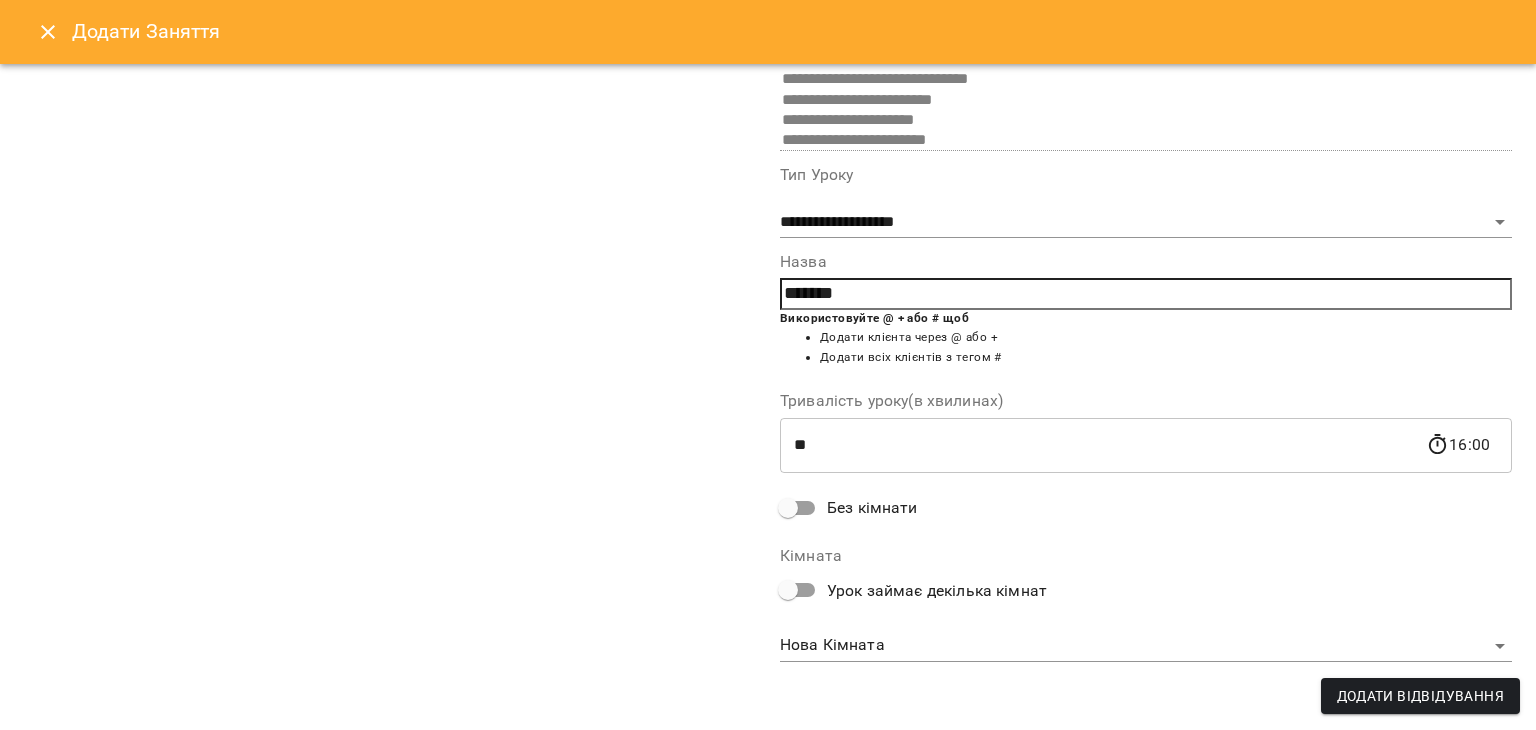 click on "Без кімнати" at bounding box center (872, 508) 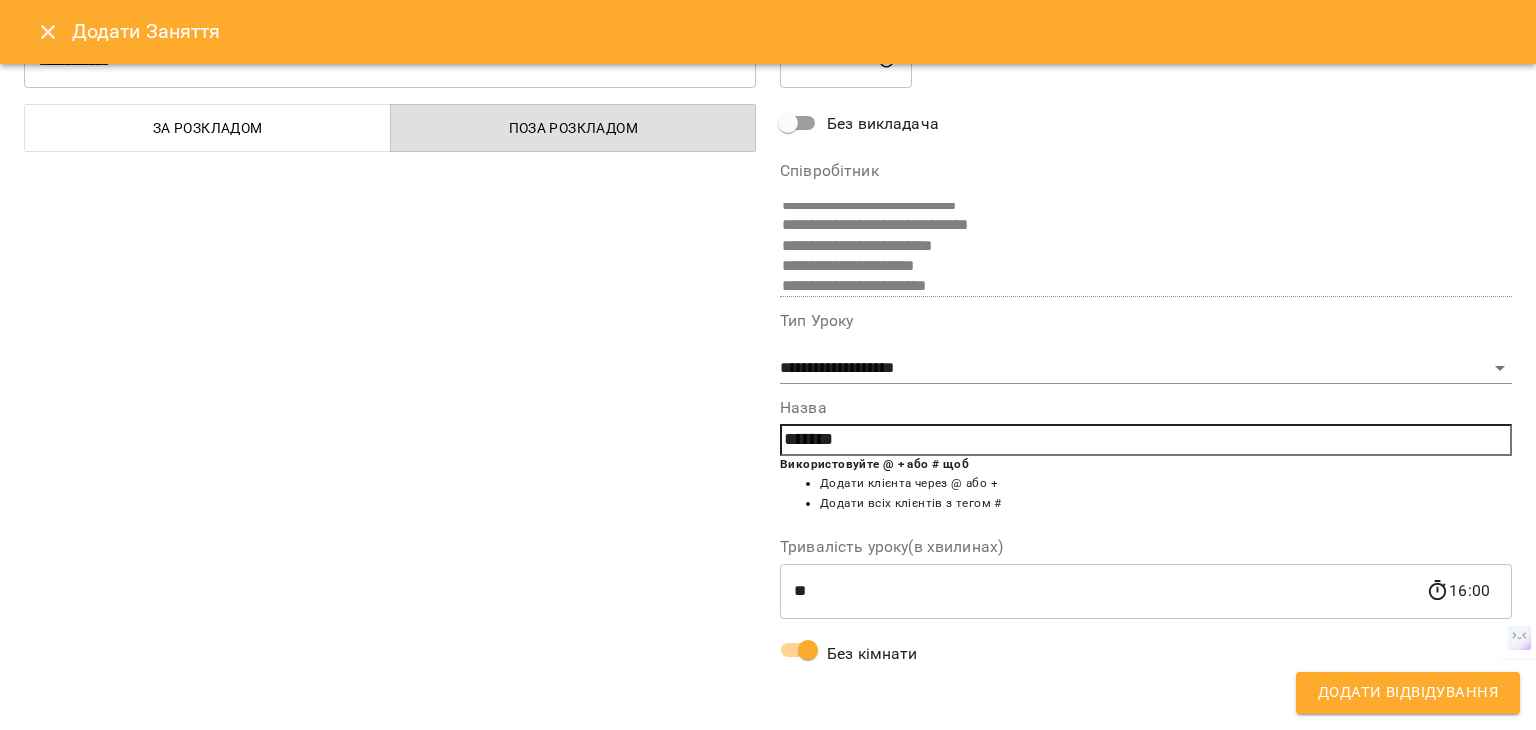 click on "Додати Відвідування" at bounding box center [1408, 693] 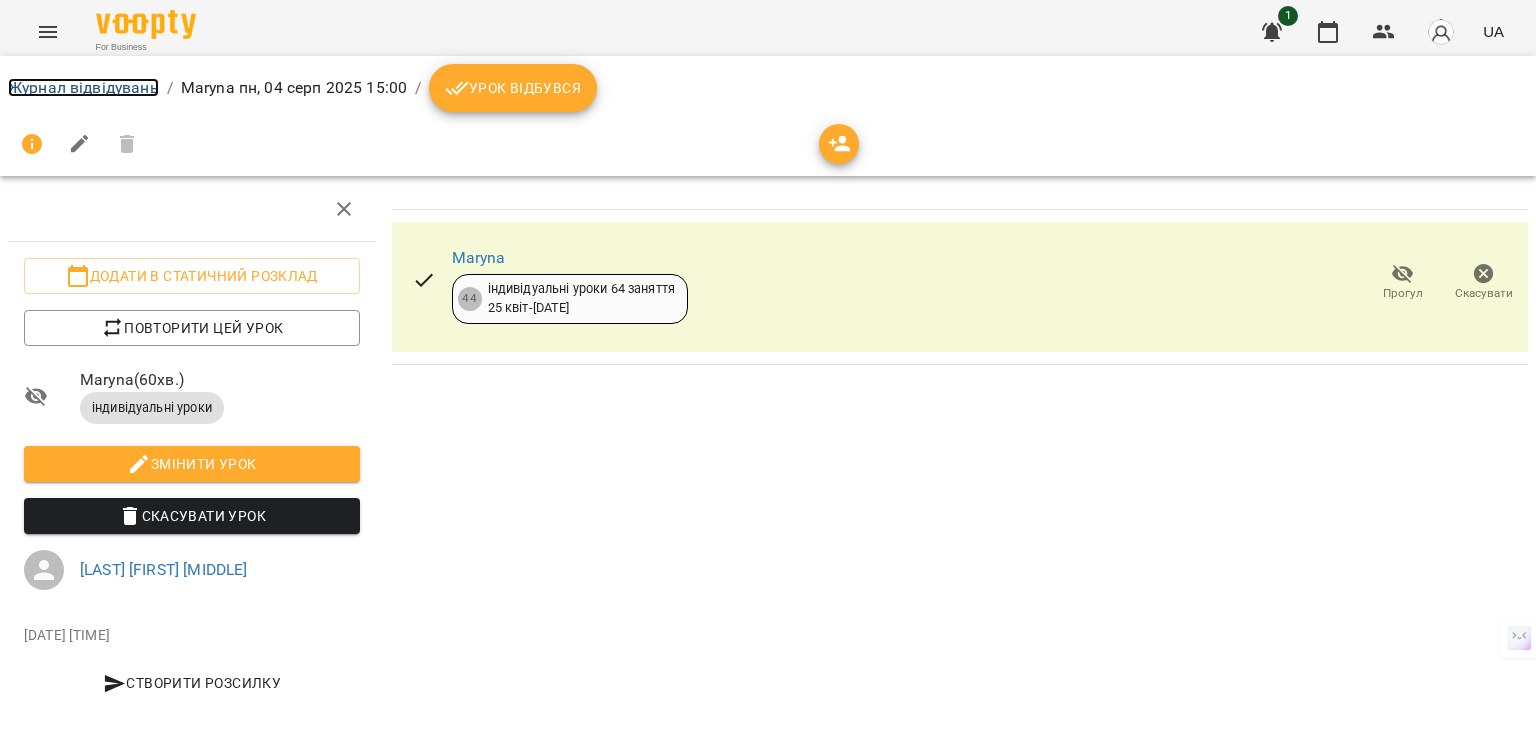 click on "Журнал відвідувань" at bounding box center [83, 87] 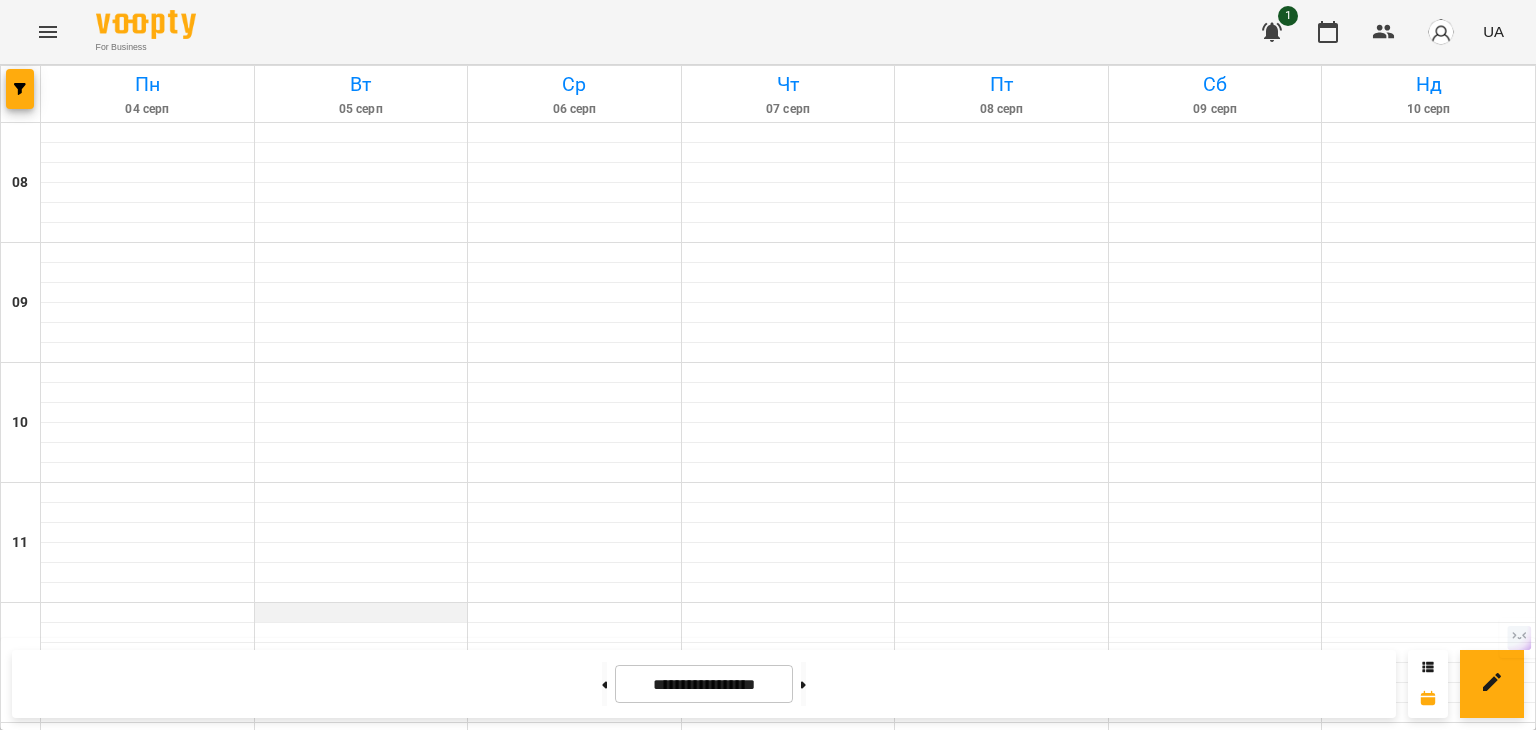scroll, scrollTop: 200, scrollLeft: 0, axis: vertical 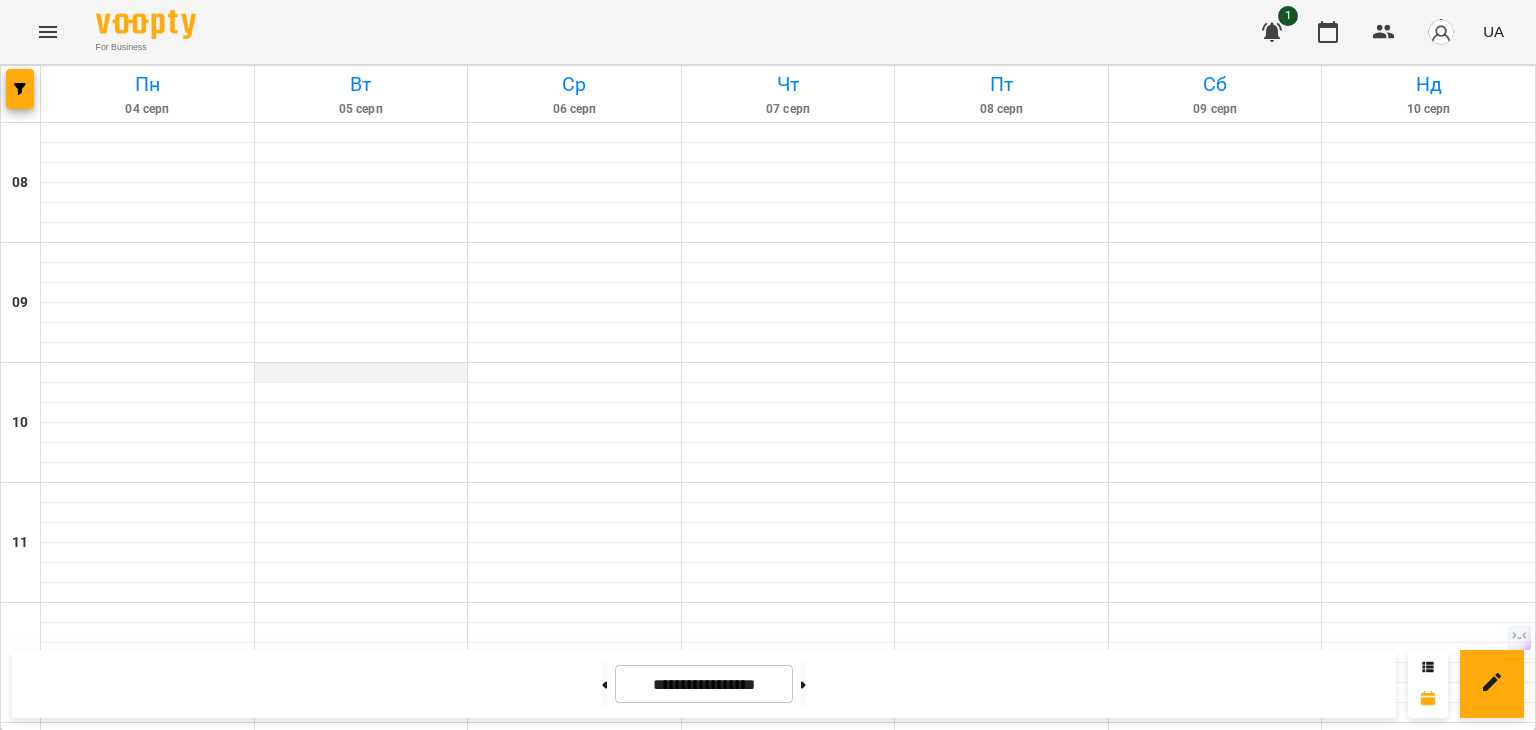 click at bounding box center (361, 373) 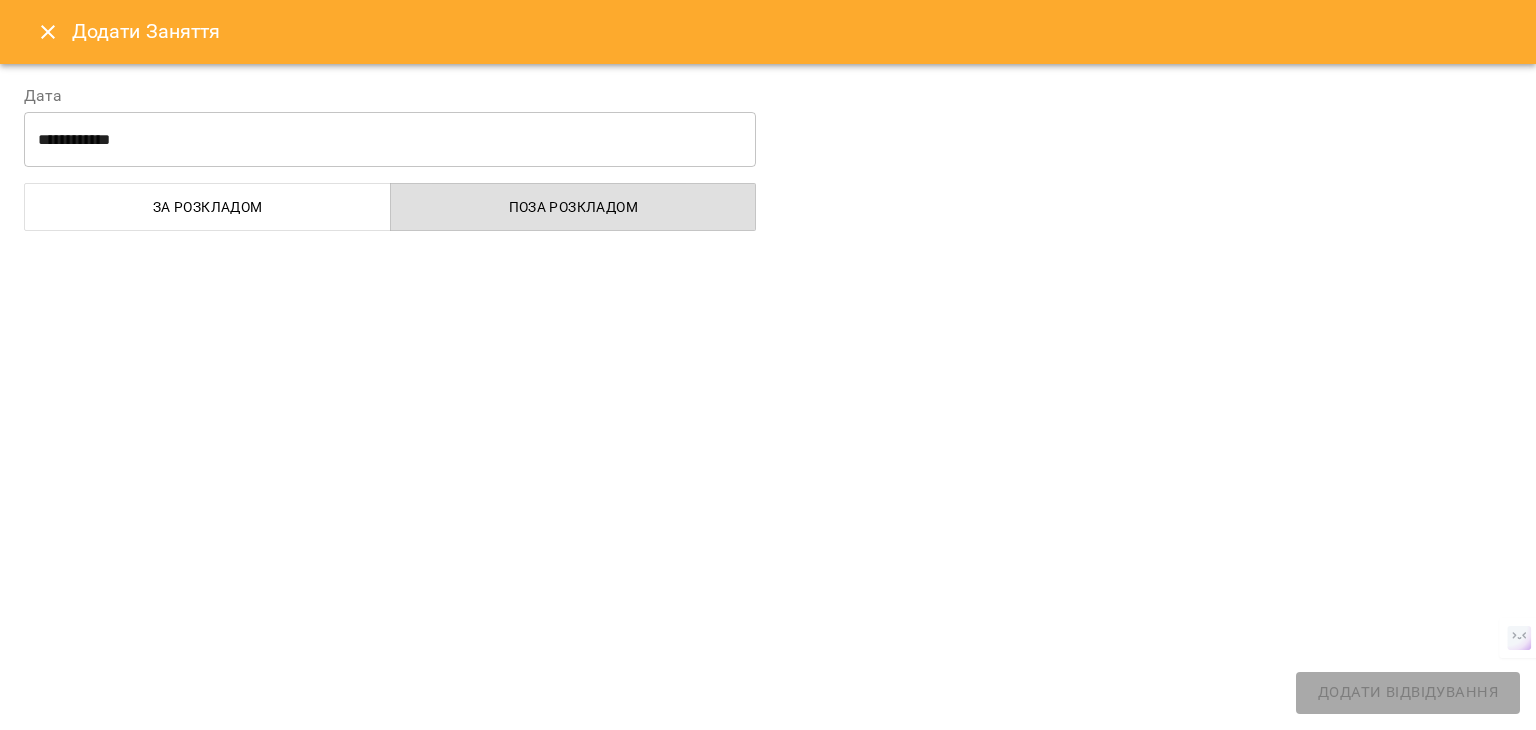 select on "**********" 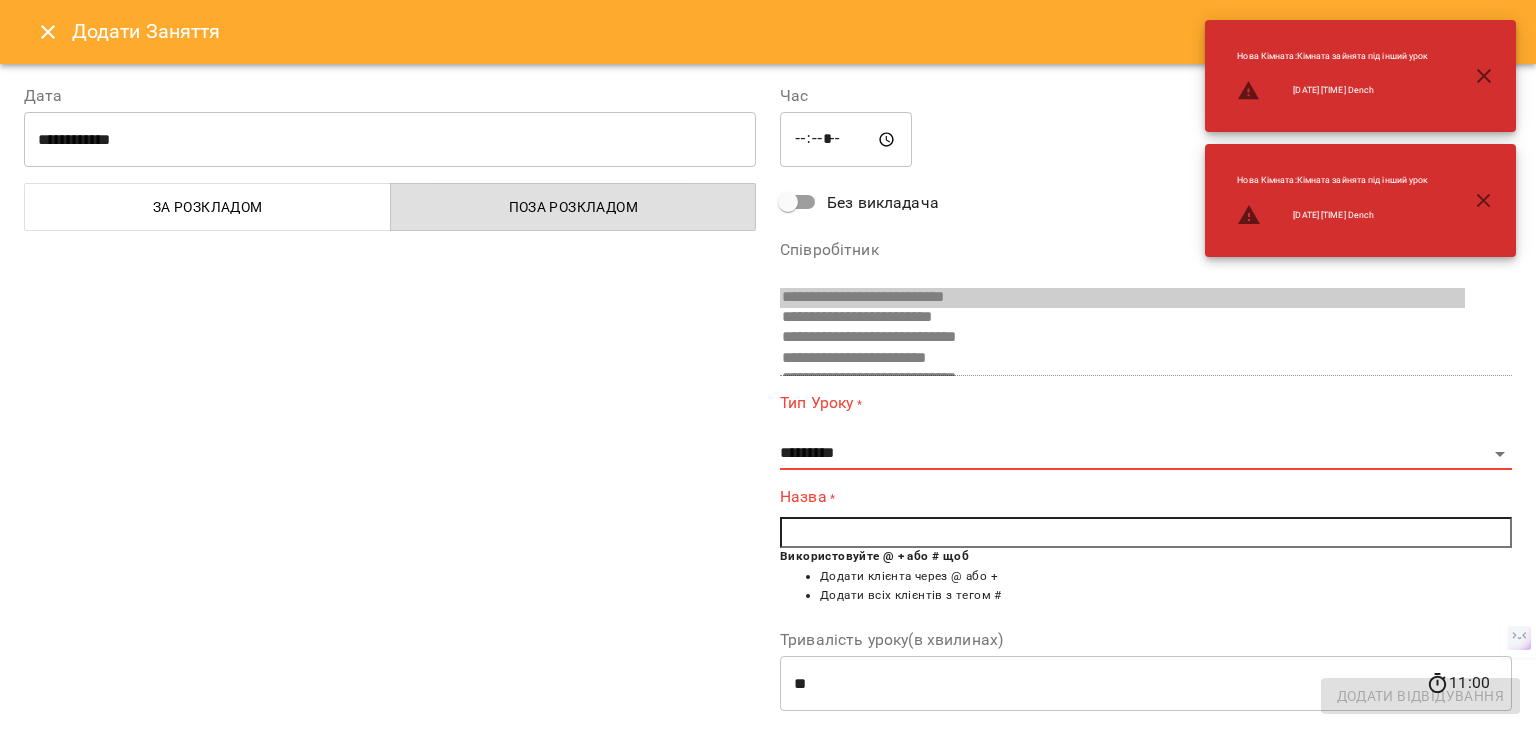 scroll, scrollTop: 356, scrollLeft: 0, axis: vertical 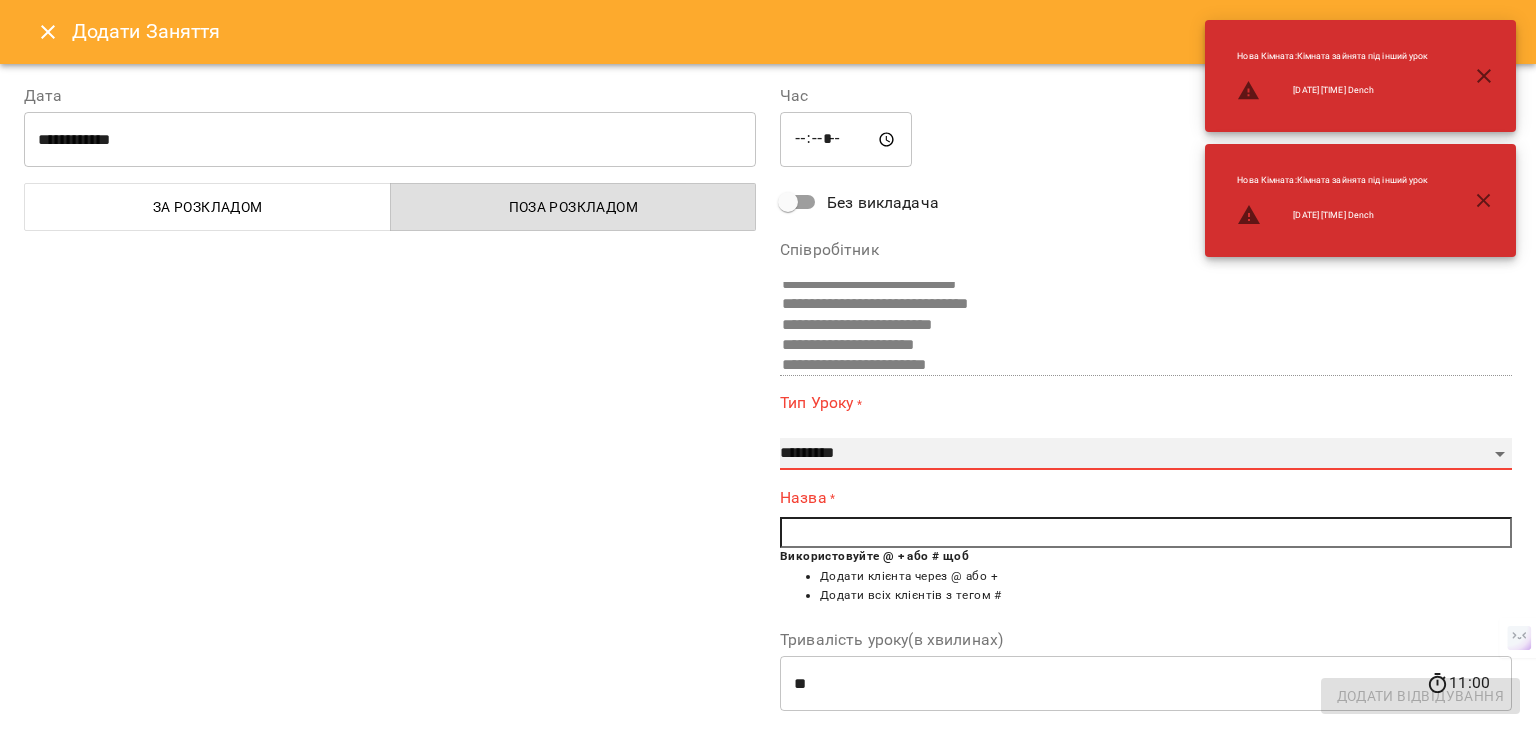 click on "**********" at bounding box center (1146, 454) 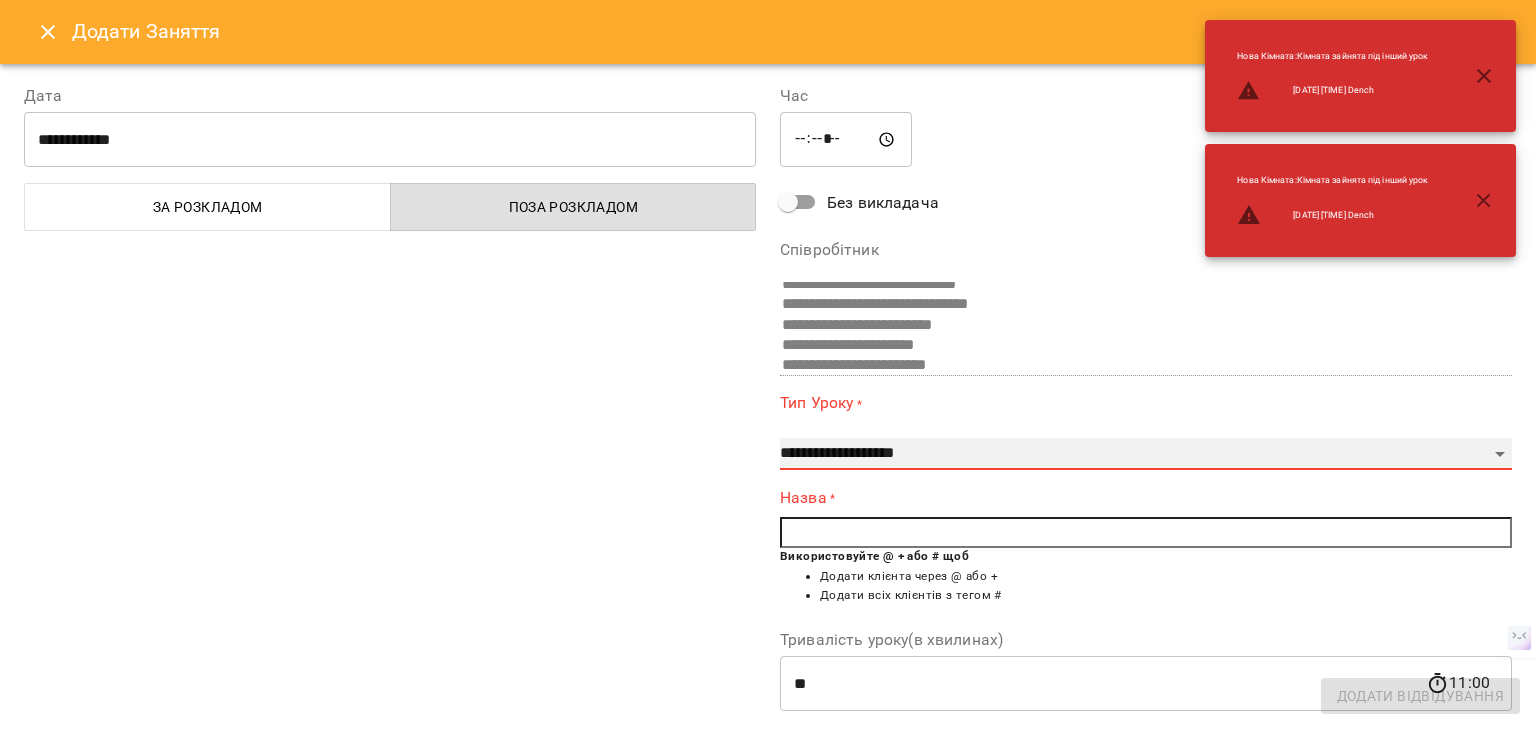 click on "**********" at bounding box center (1146, 454) 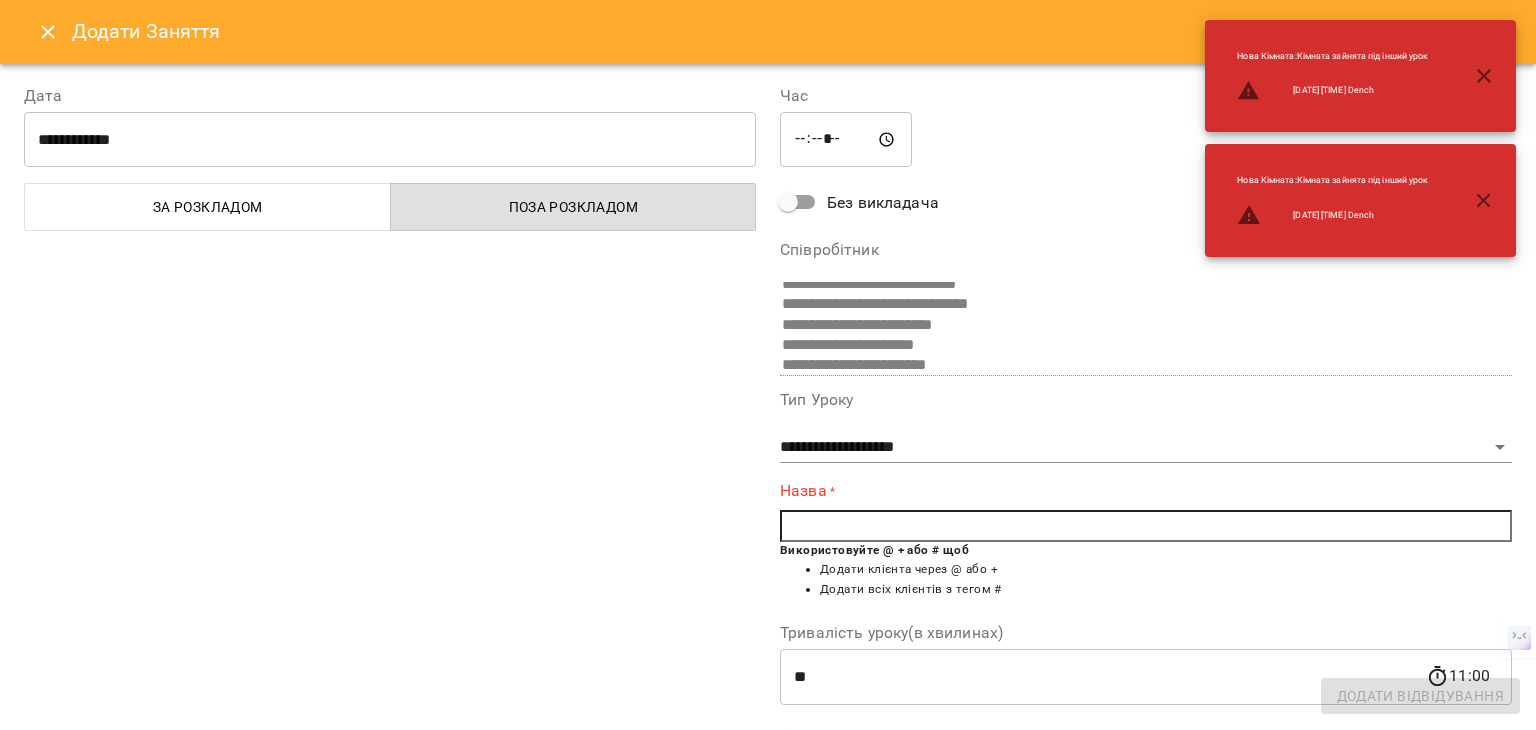 click at bounding box center [1146, 526] 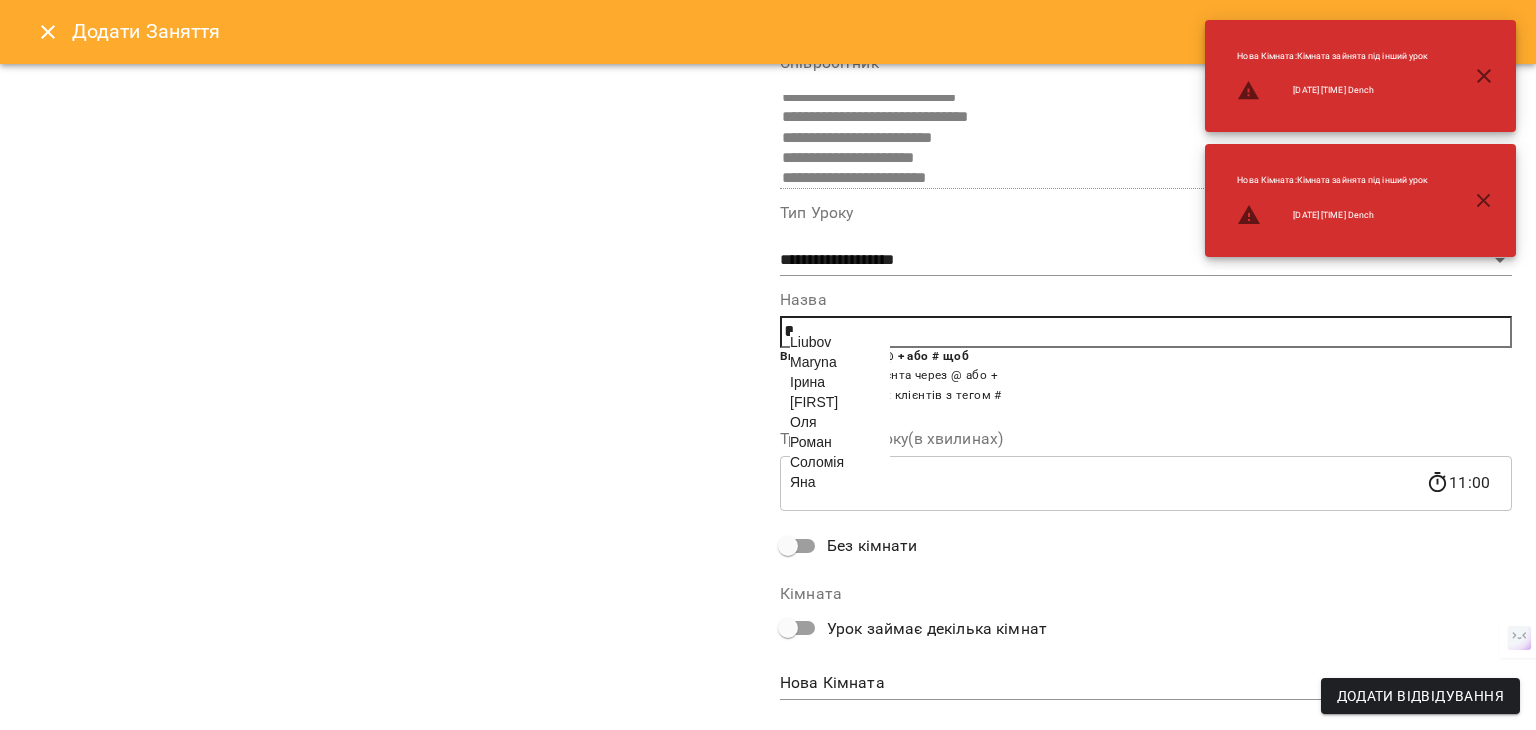 scroll, scrollTop: 200, scrollLeft: 0, axis: vertical 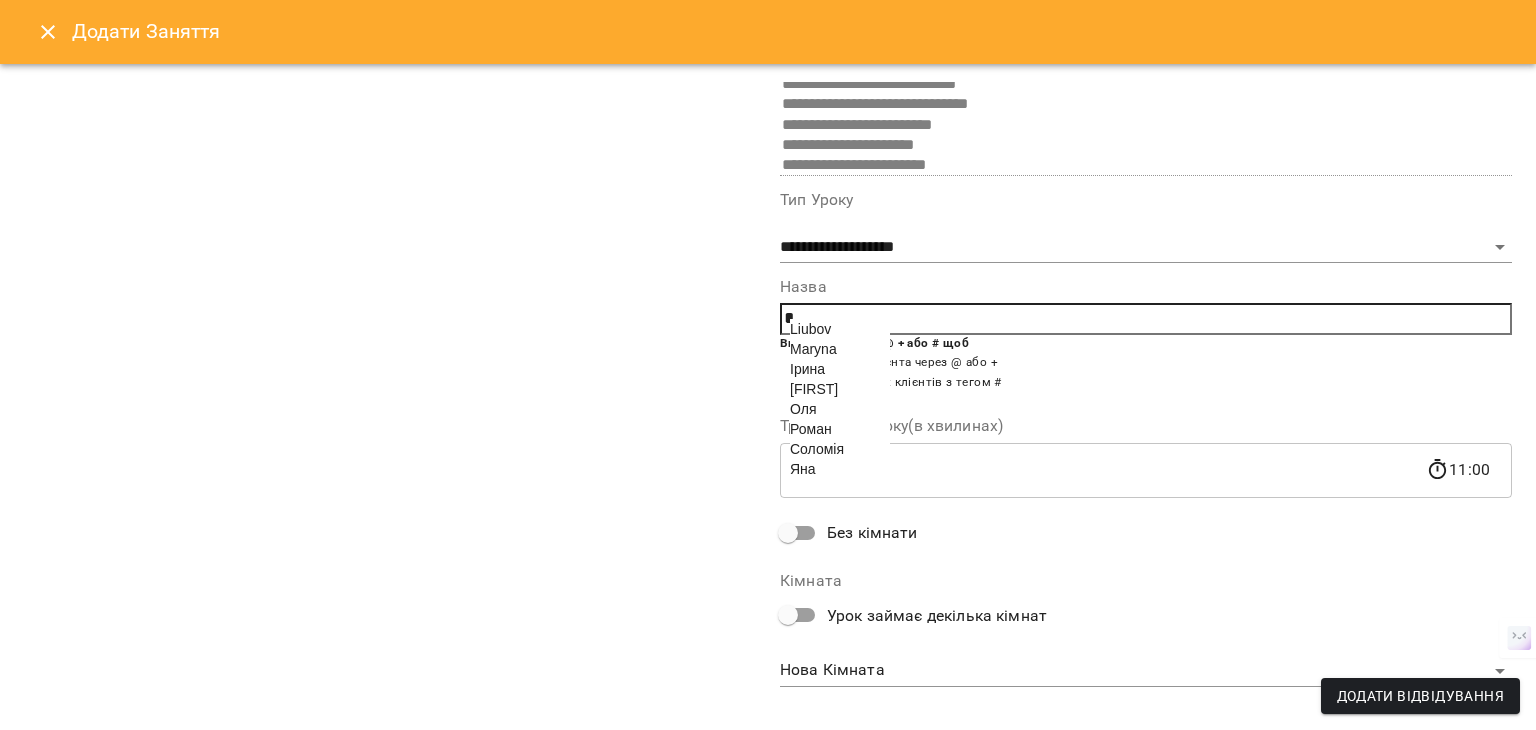 click on "Яна" at bounding box center (803, 469) 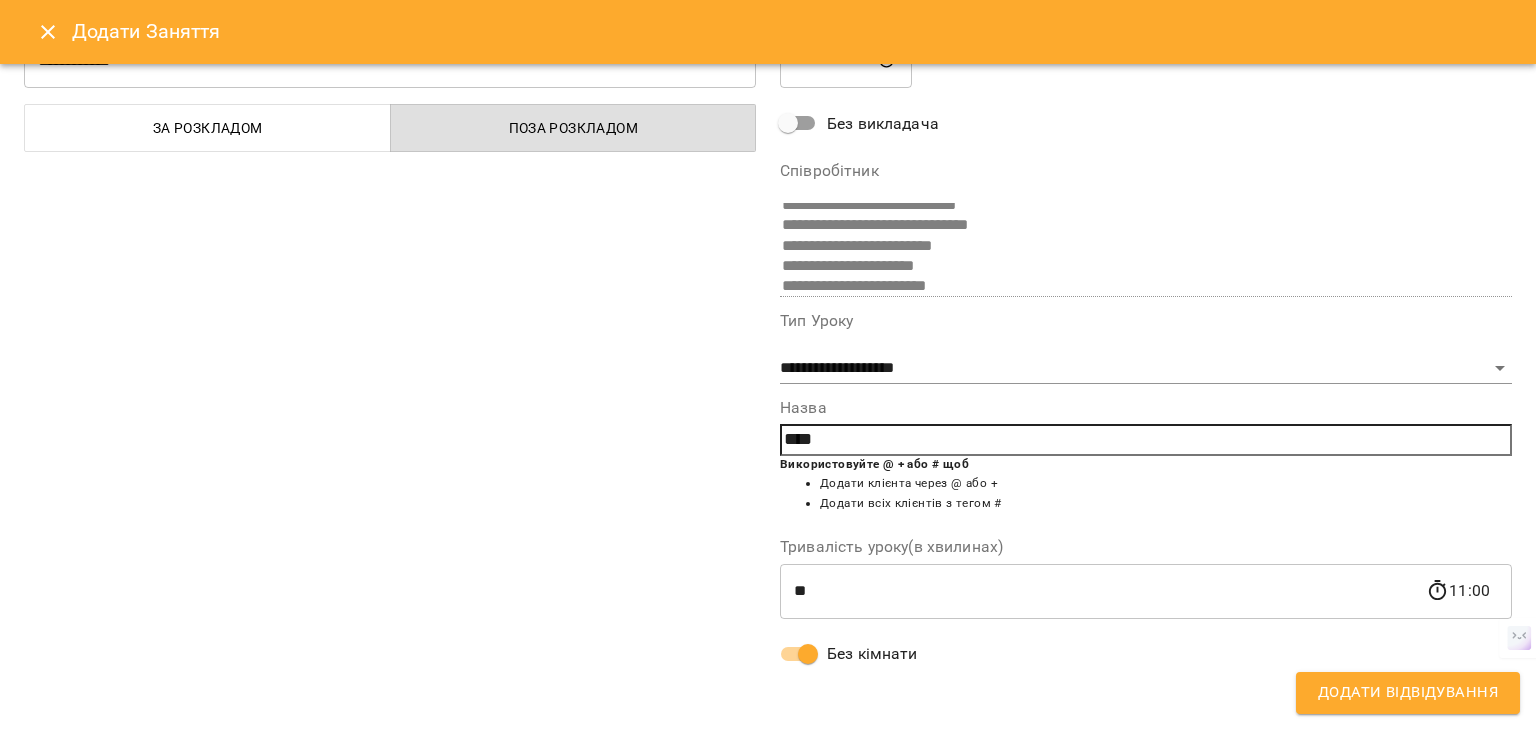 scroll, scrollTop: 79, scrollLeft: 0, axis: vertical 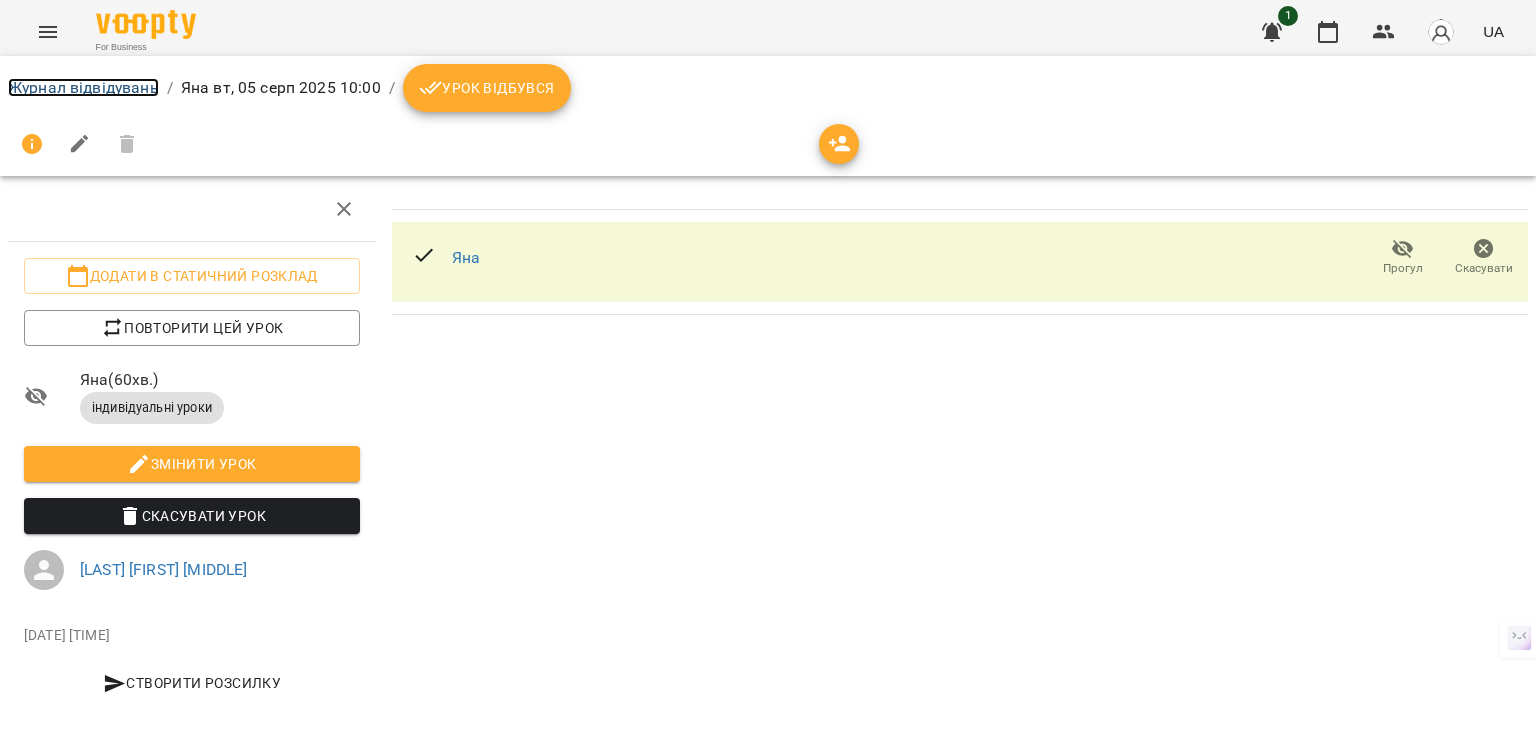 click on "Журнал відвідувань" at bounding box center (83, 87) 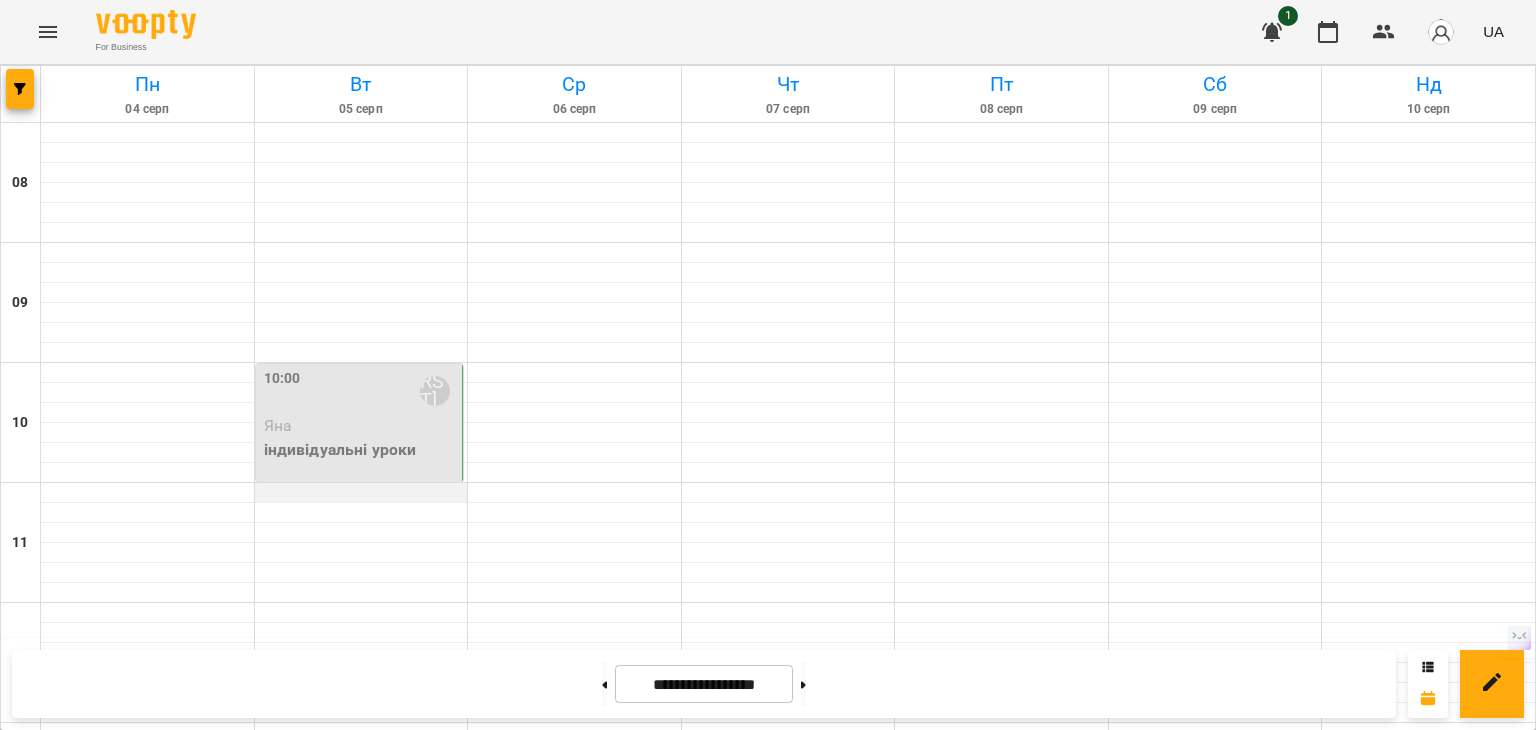 scroll, scrollTop: 200, scrollLeft: 0, axis: vertical 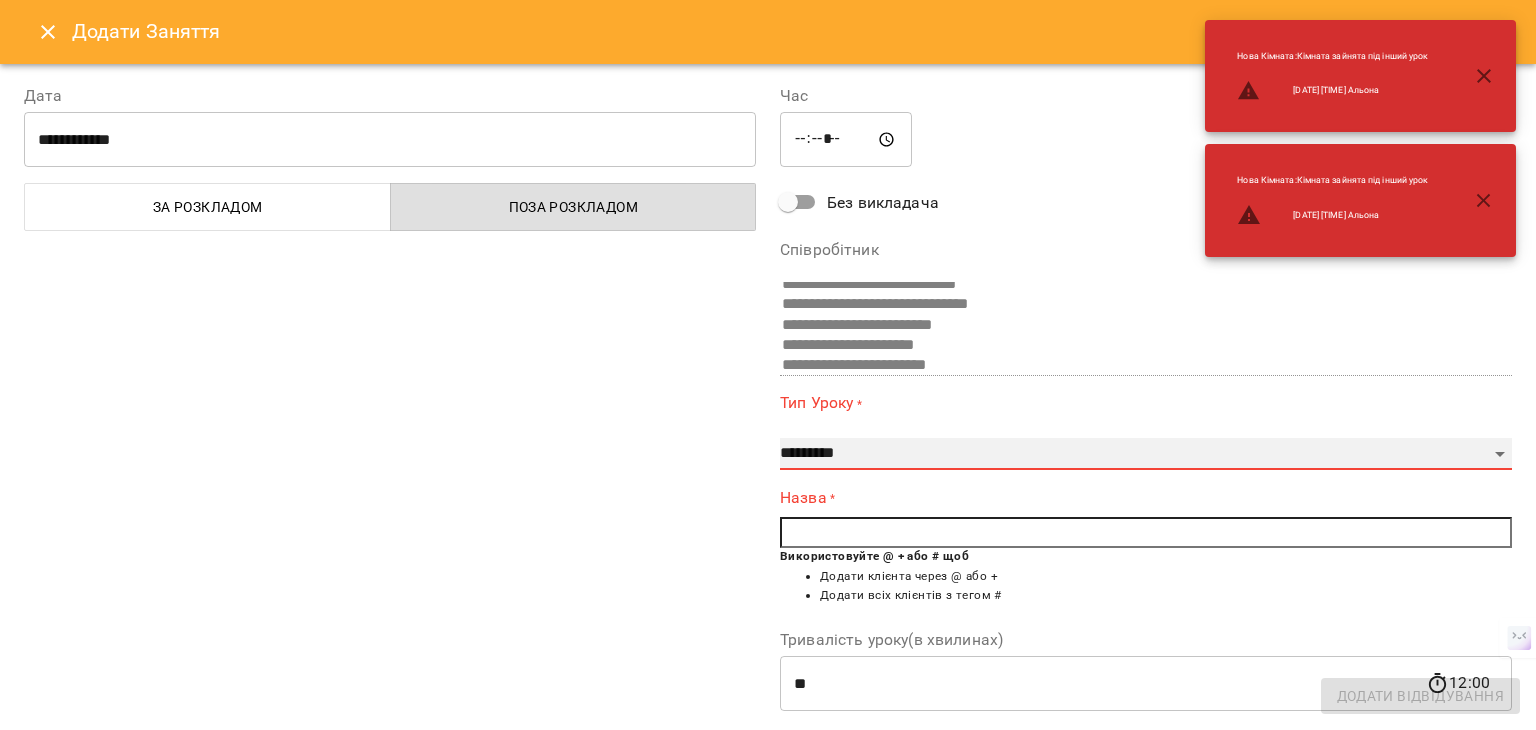 click on "**********" at bounding box center (1146, 454) 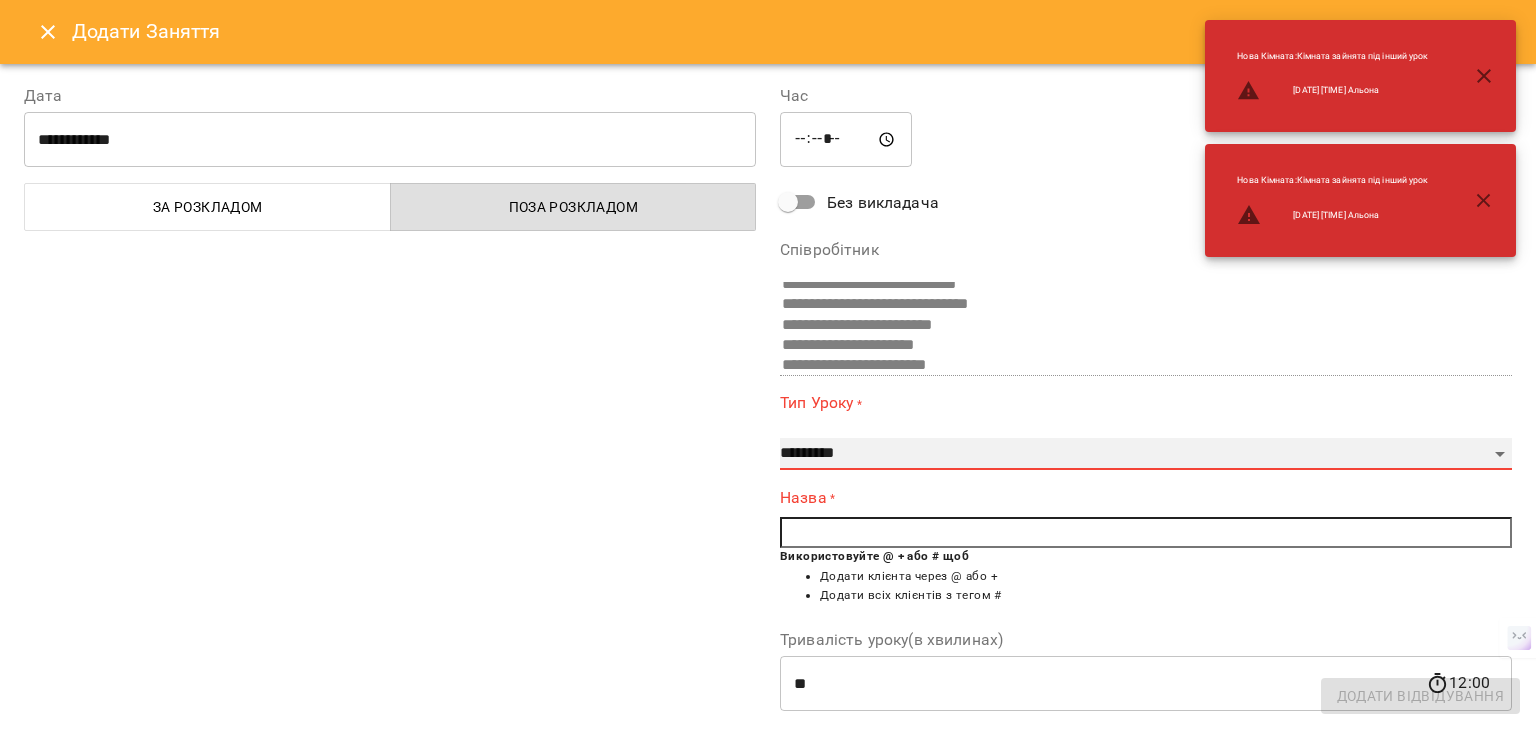 select on "**********" 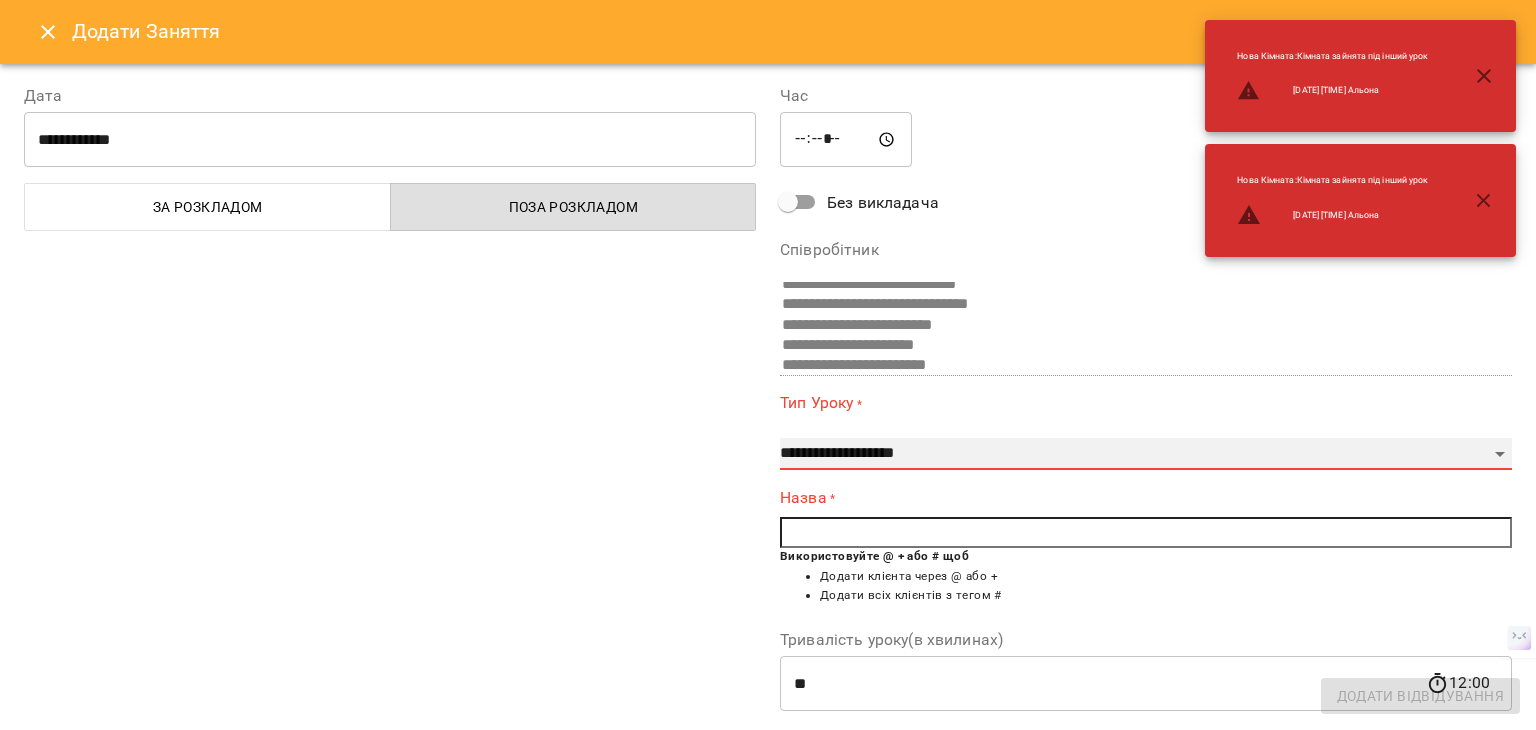 click on "**********" at bounding box center [1146, 454] 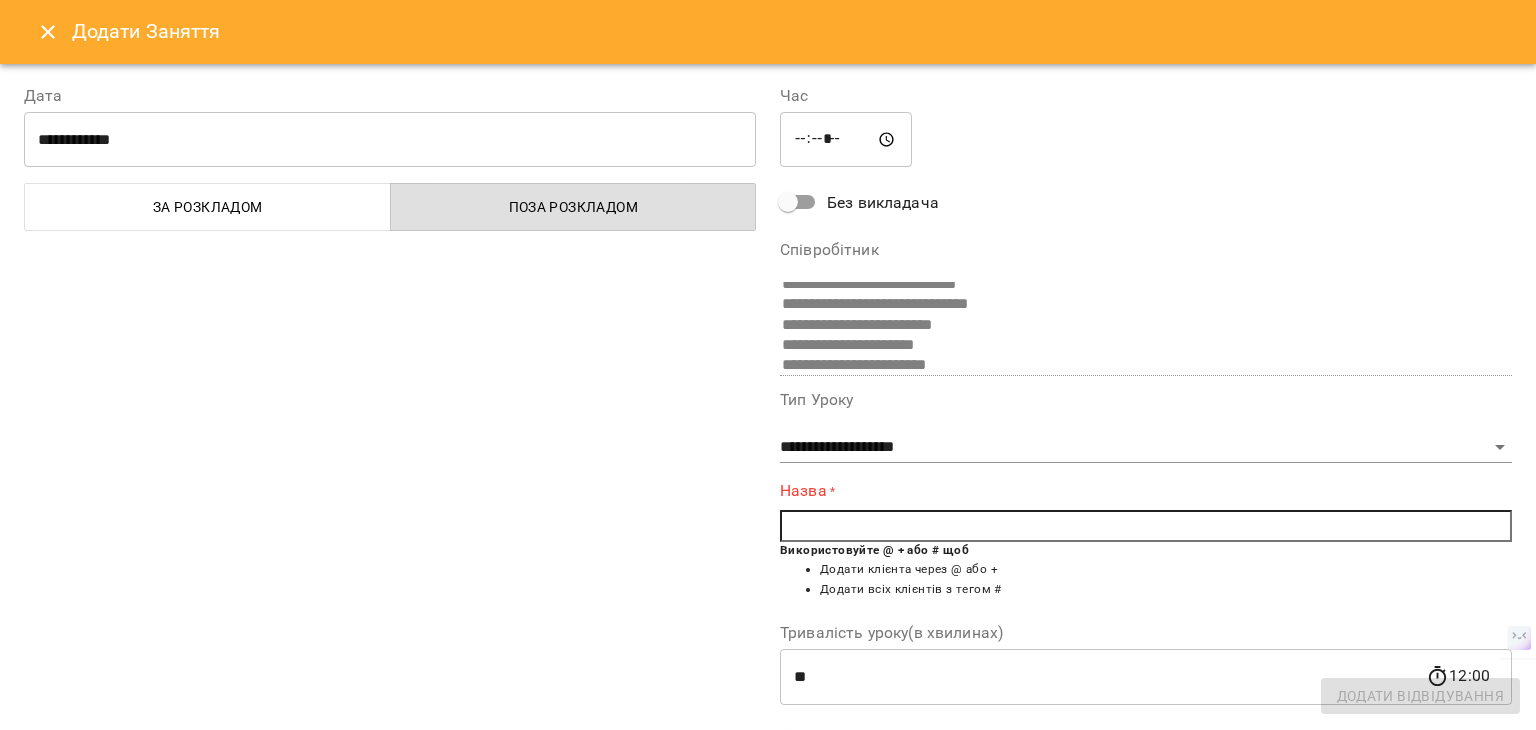 click at bounding box center [1146, 526] 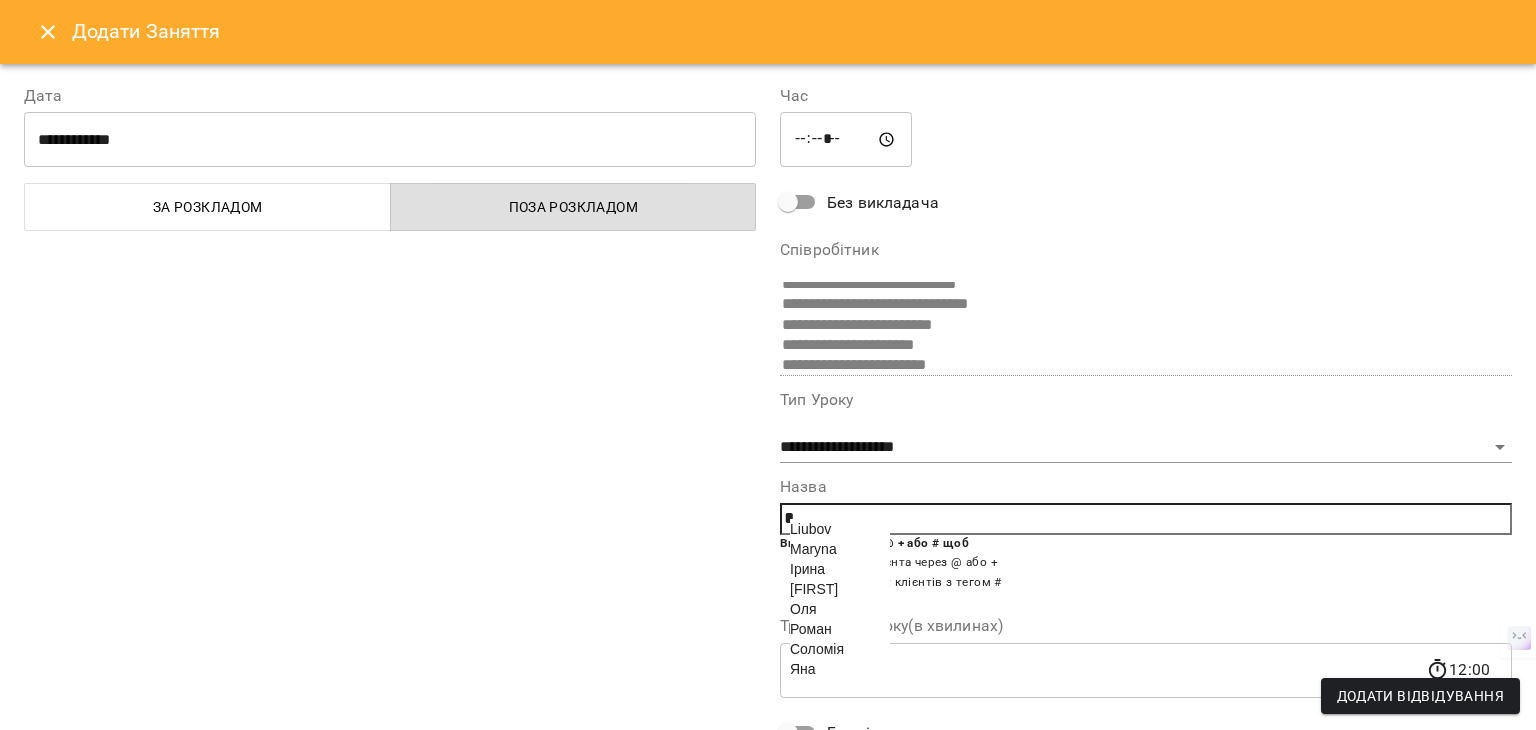click on "Ірина" at bounding box center [807, 569] 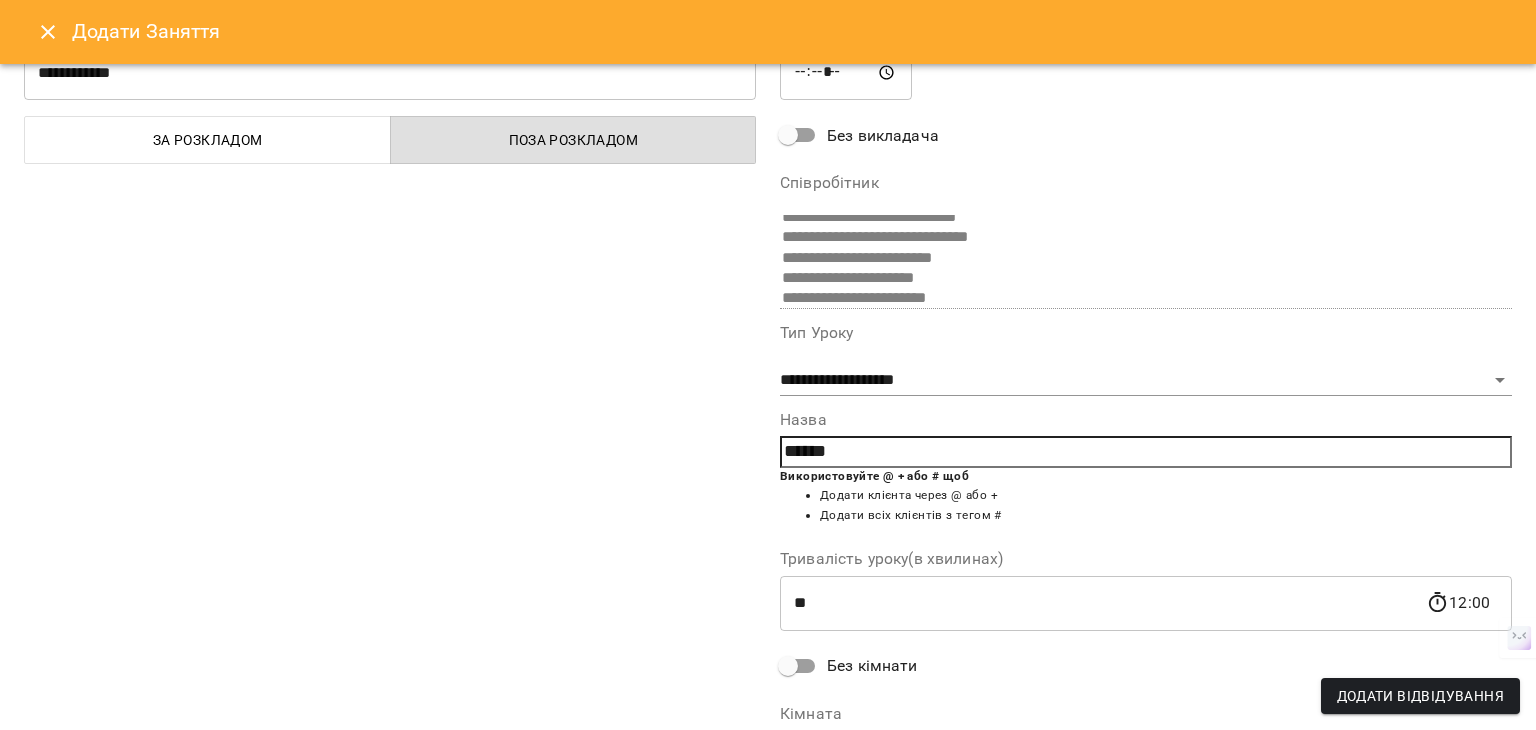 scroll, scrollTop: 200, scrollLeft: 0, axis: vertical 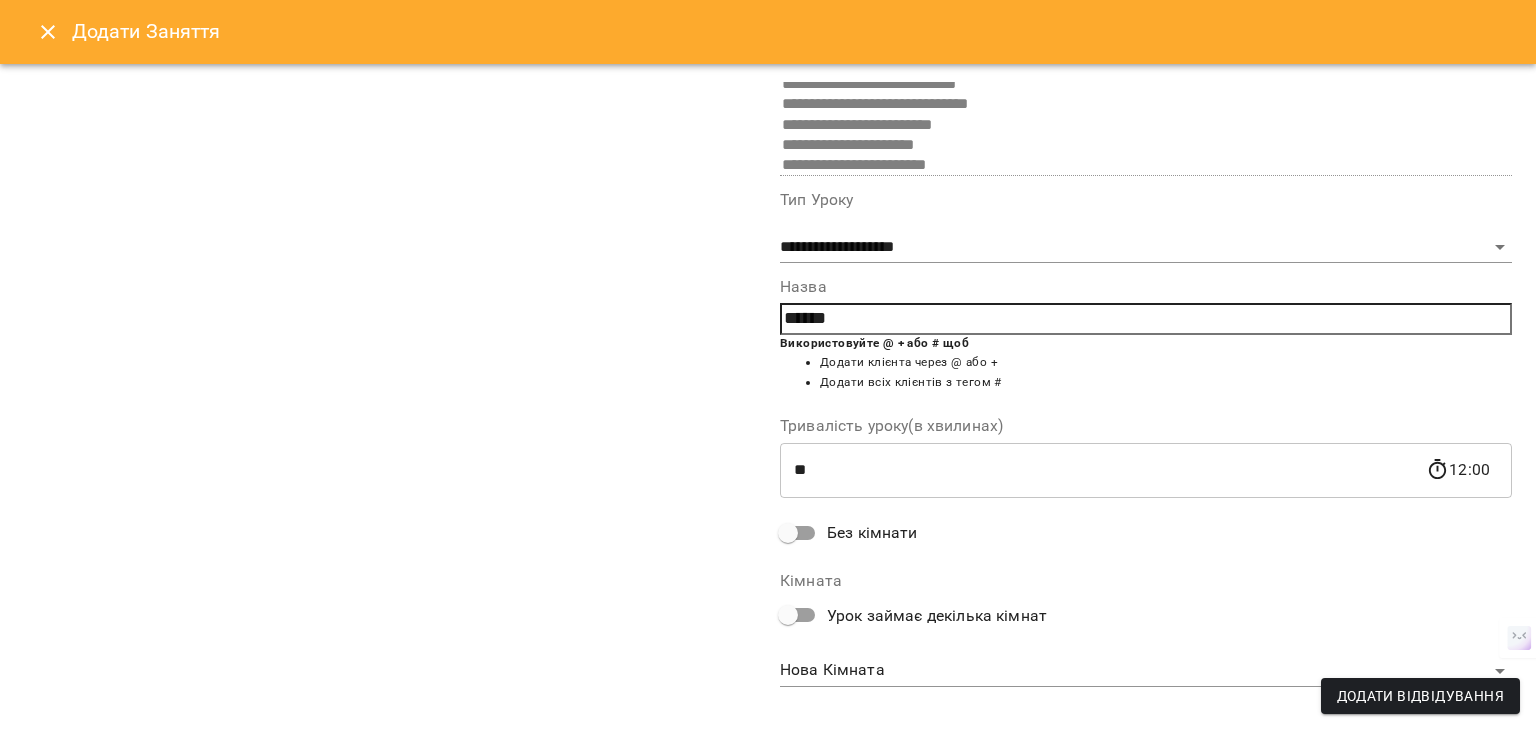 click on "Без кімнати" at bounding box center (872, 533) 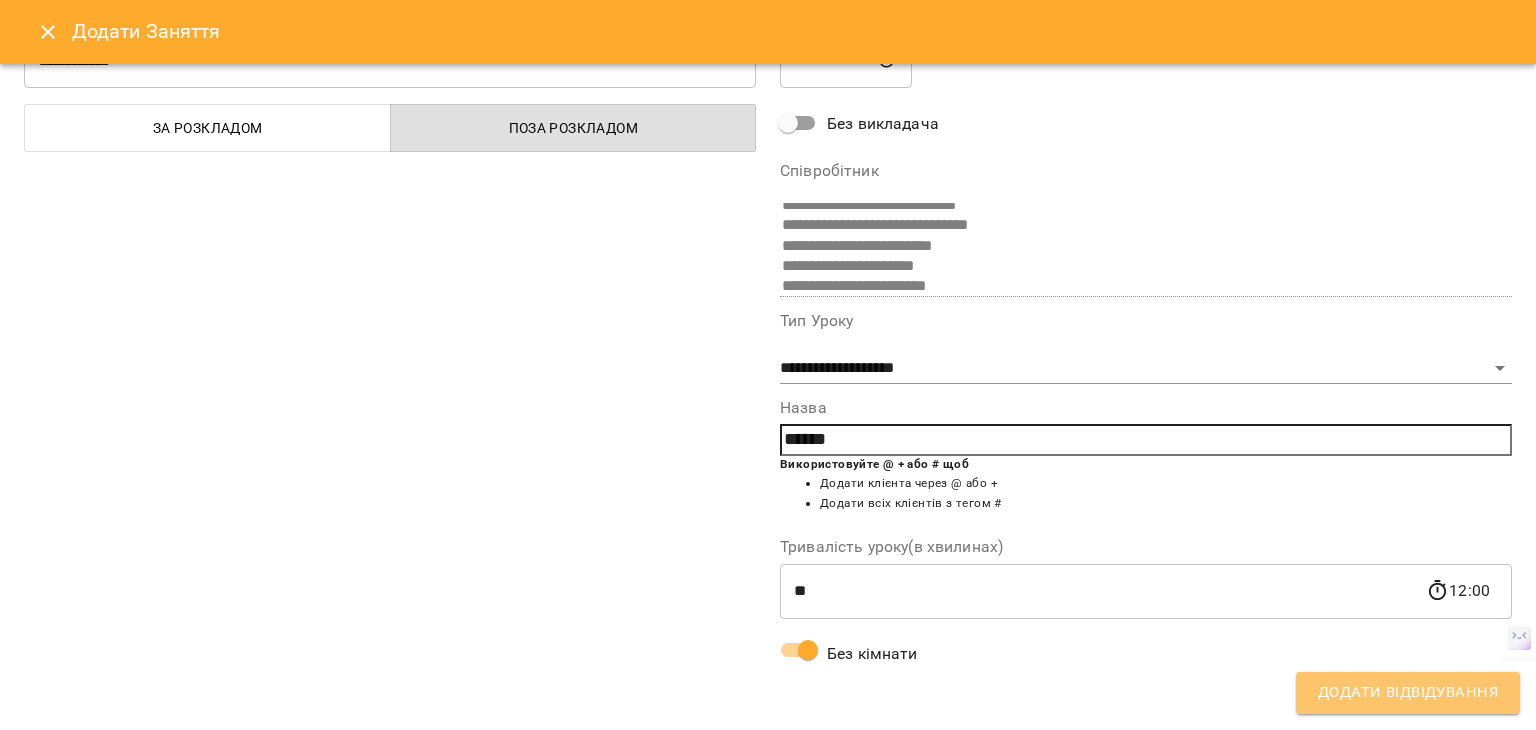 click on "Додати Відвідування" at bounding box center (1408, 693) 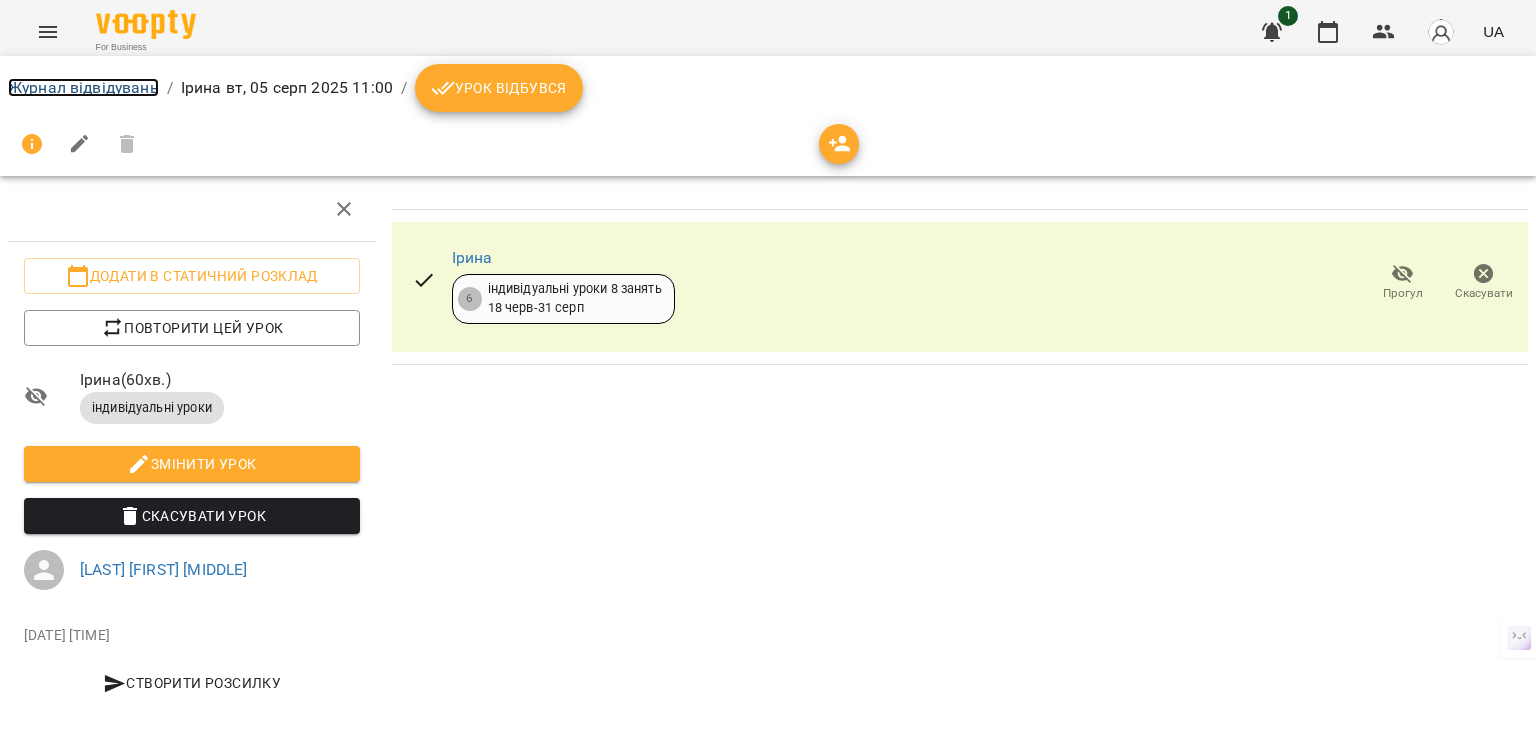 click on "Журнал відвідувань" at bounding box center [83, 87] 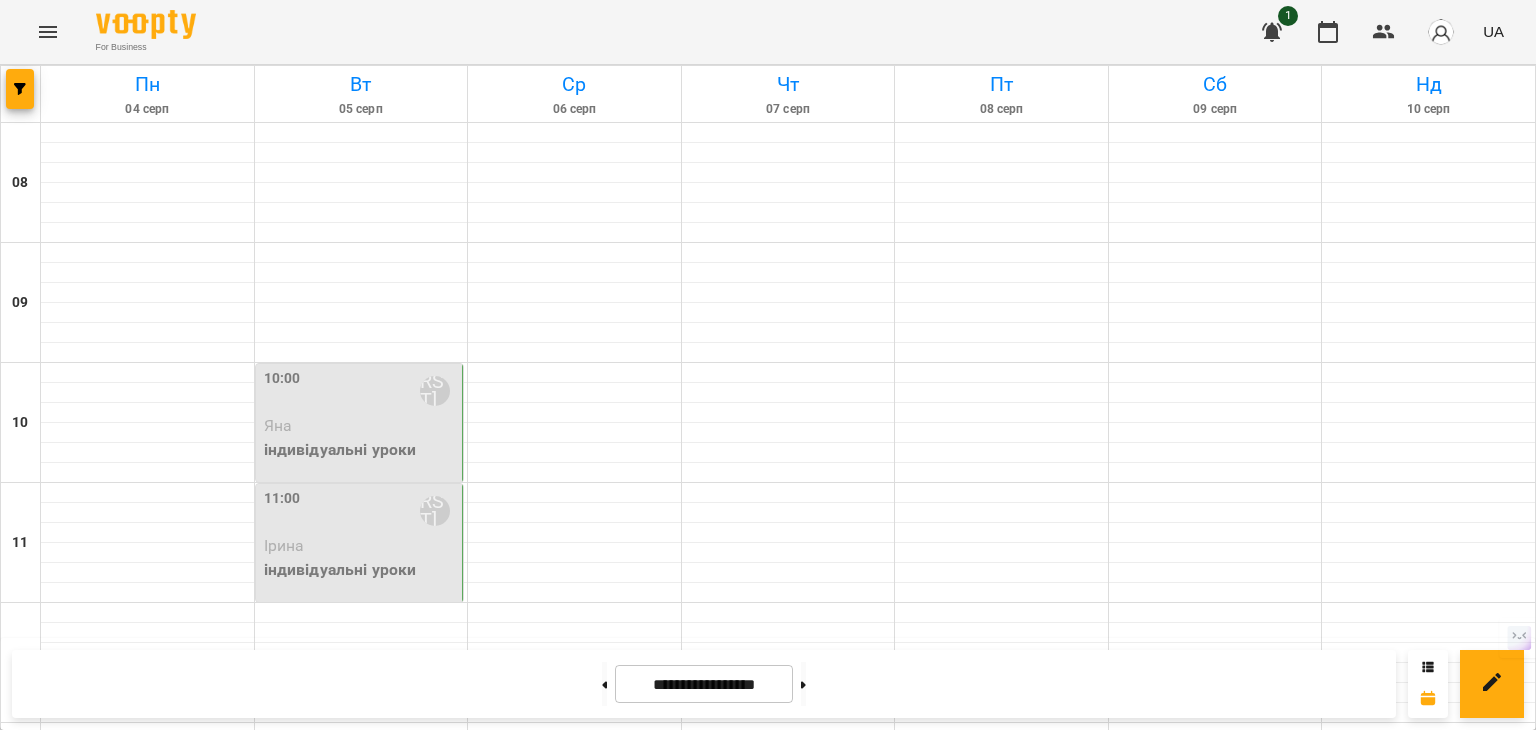 scroll, scrollTop: 600, scrollLeft: 0, axis: vertical 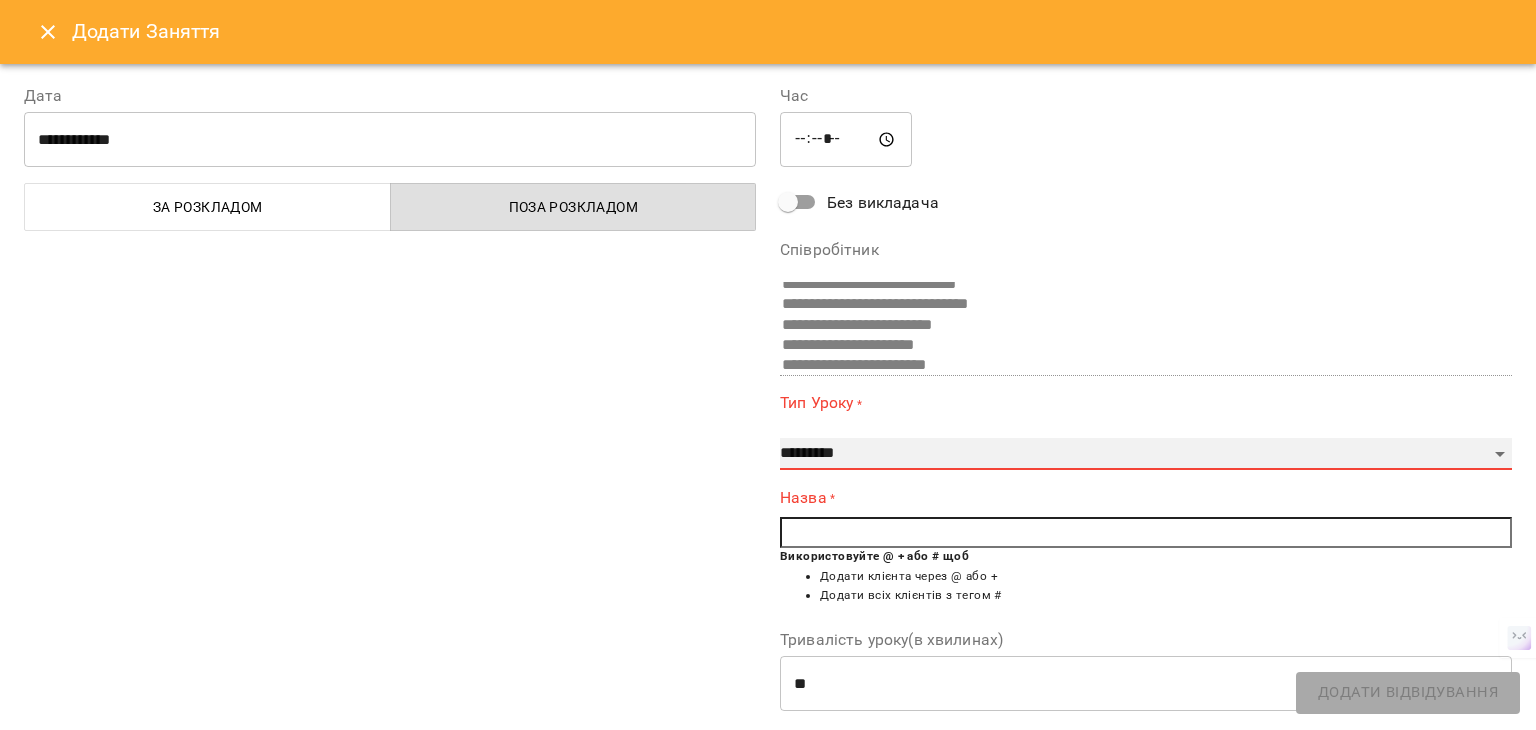 click on "**********" at bounding box center (1146, 454) 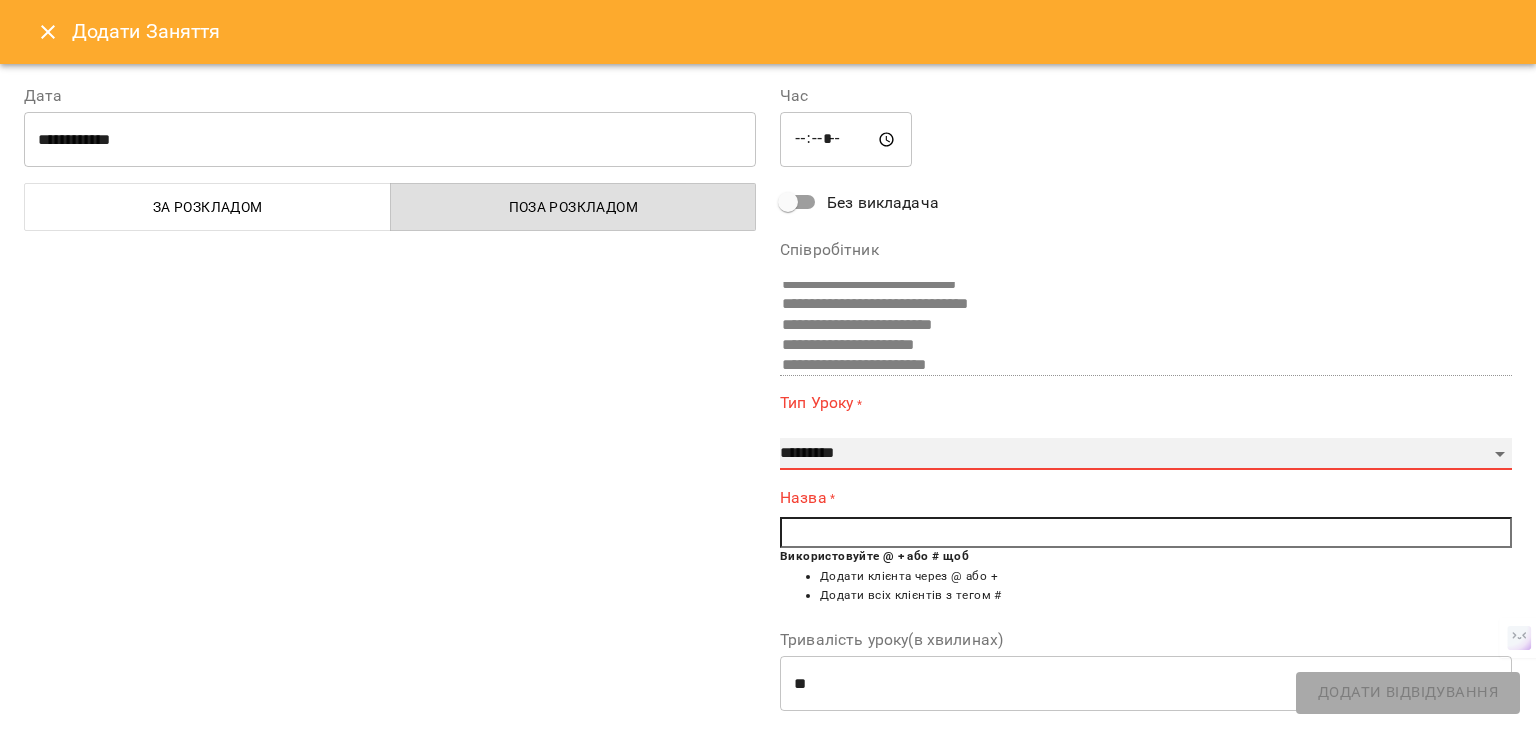 select on "**********" 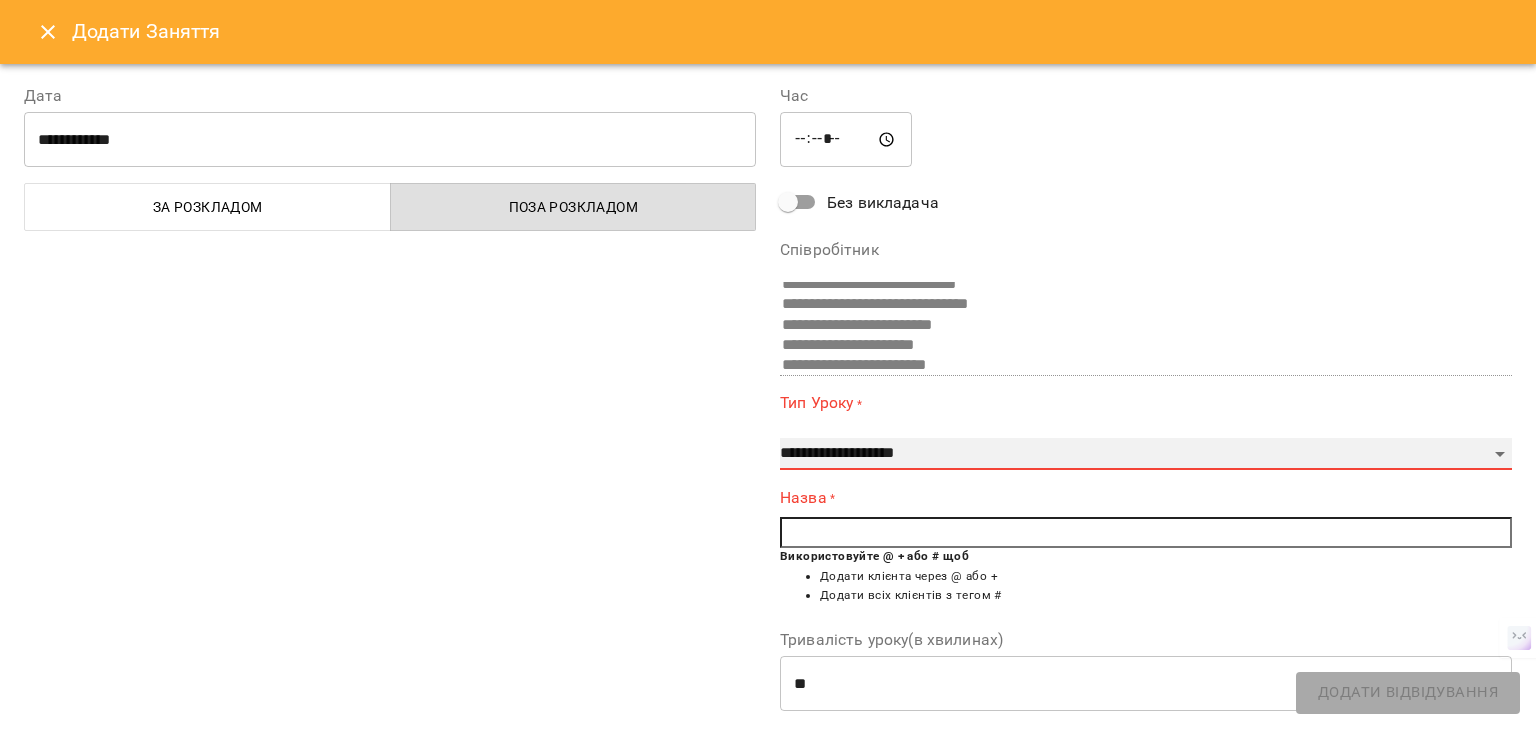 click on "**********" at bounding box center (1146, 454) 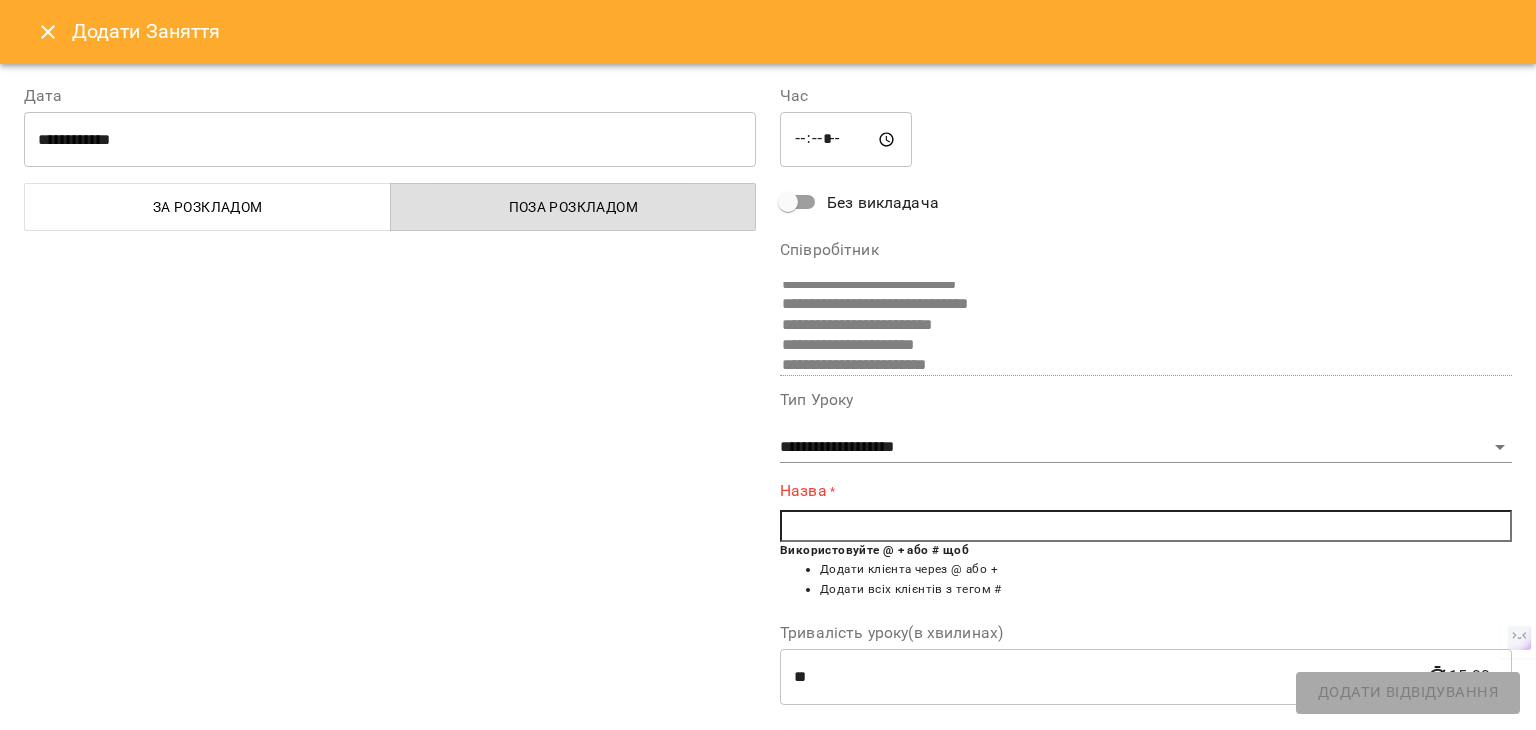 click at bounding box center [1146, 526] 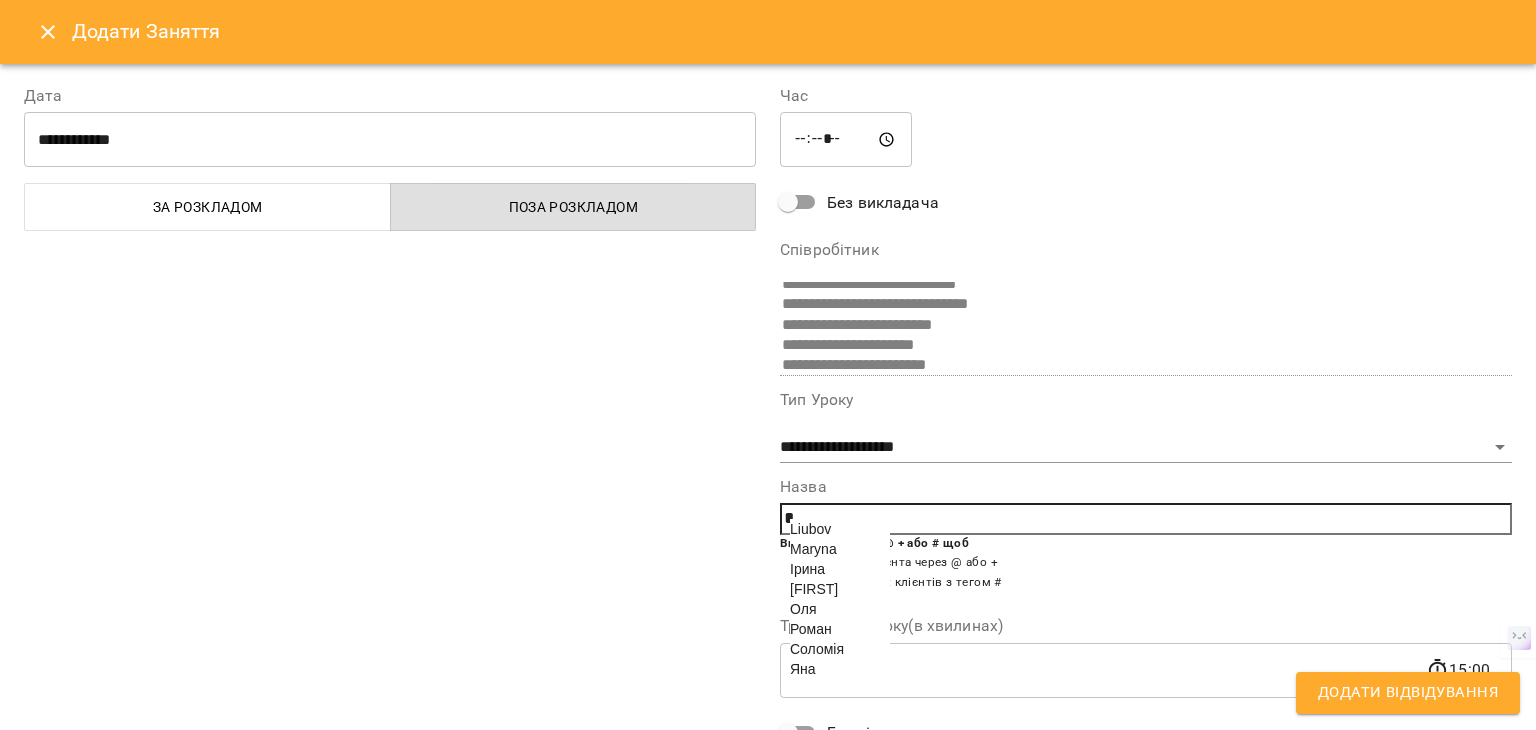 click on "Роман" at bounding box center (811, 629) 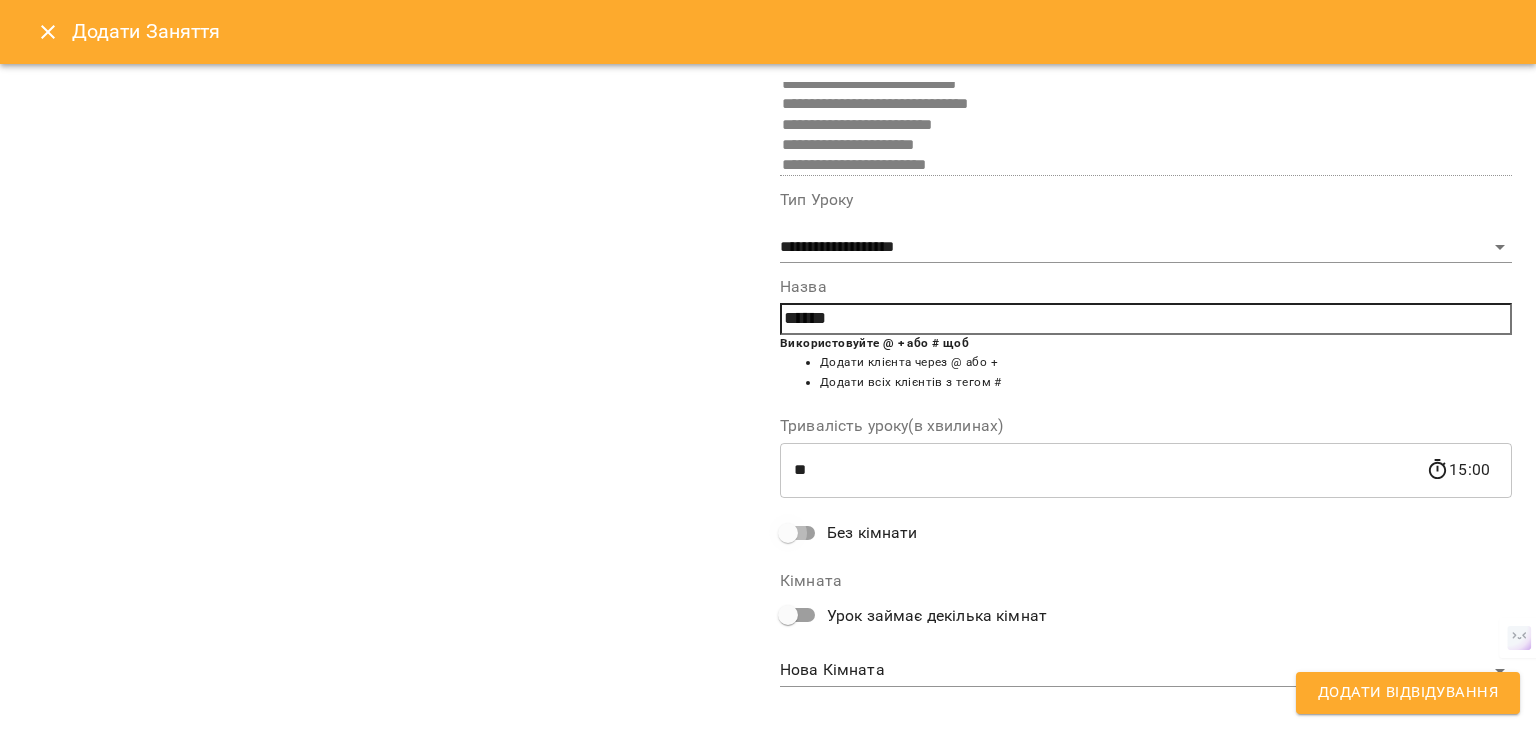 scroll, scrollTop: 79, scrollLeft: 0, axis: vertical 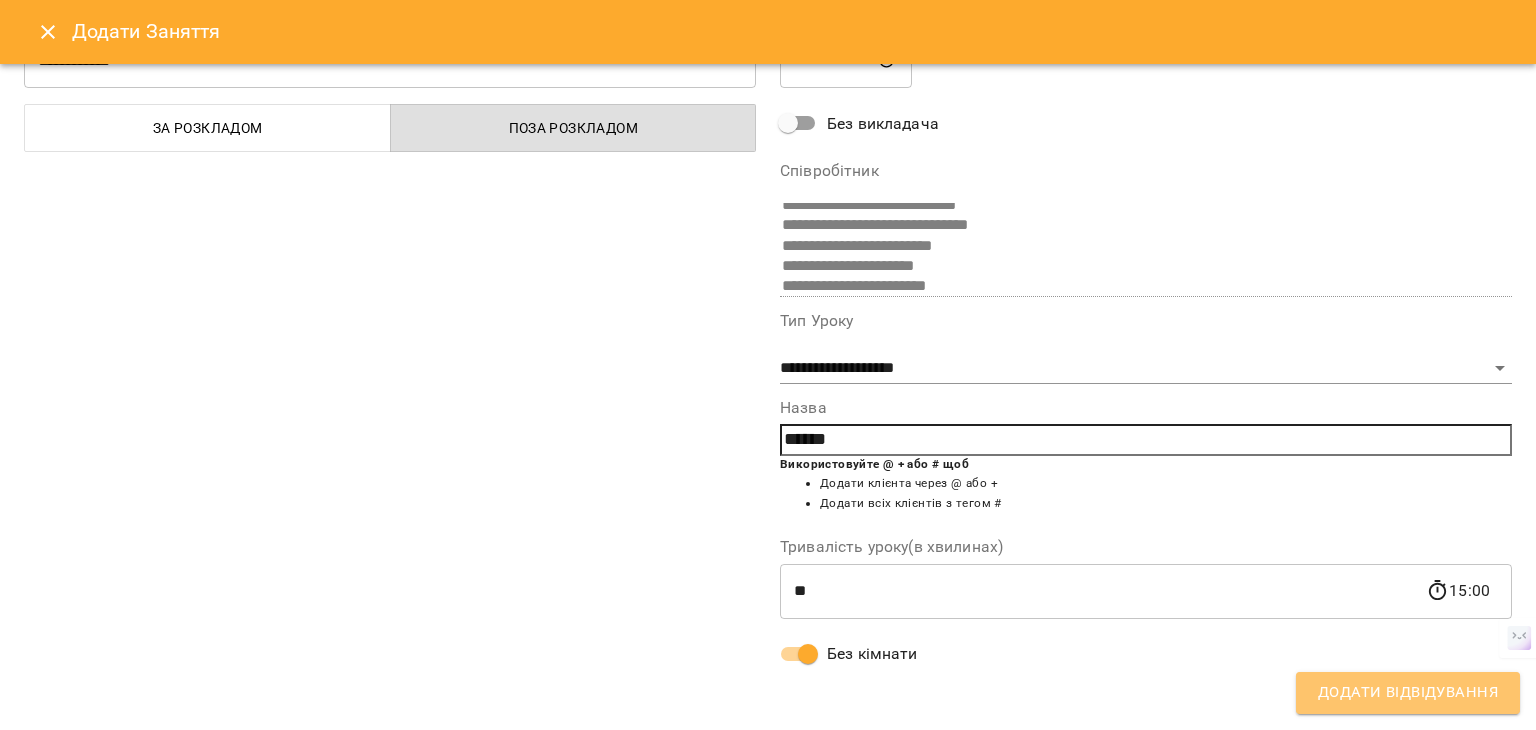 click on "Додати Відвідування" at bounding box center (1408, 693) 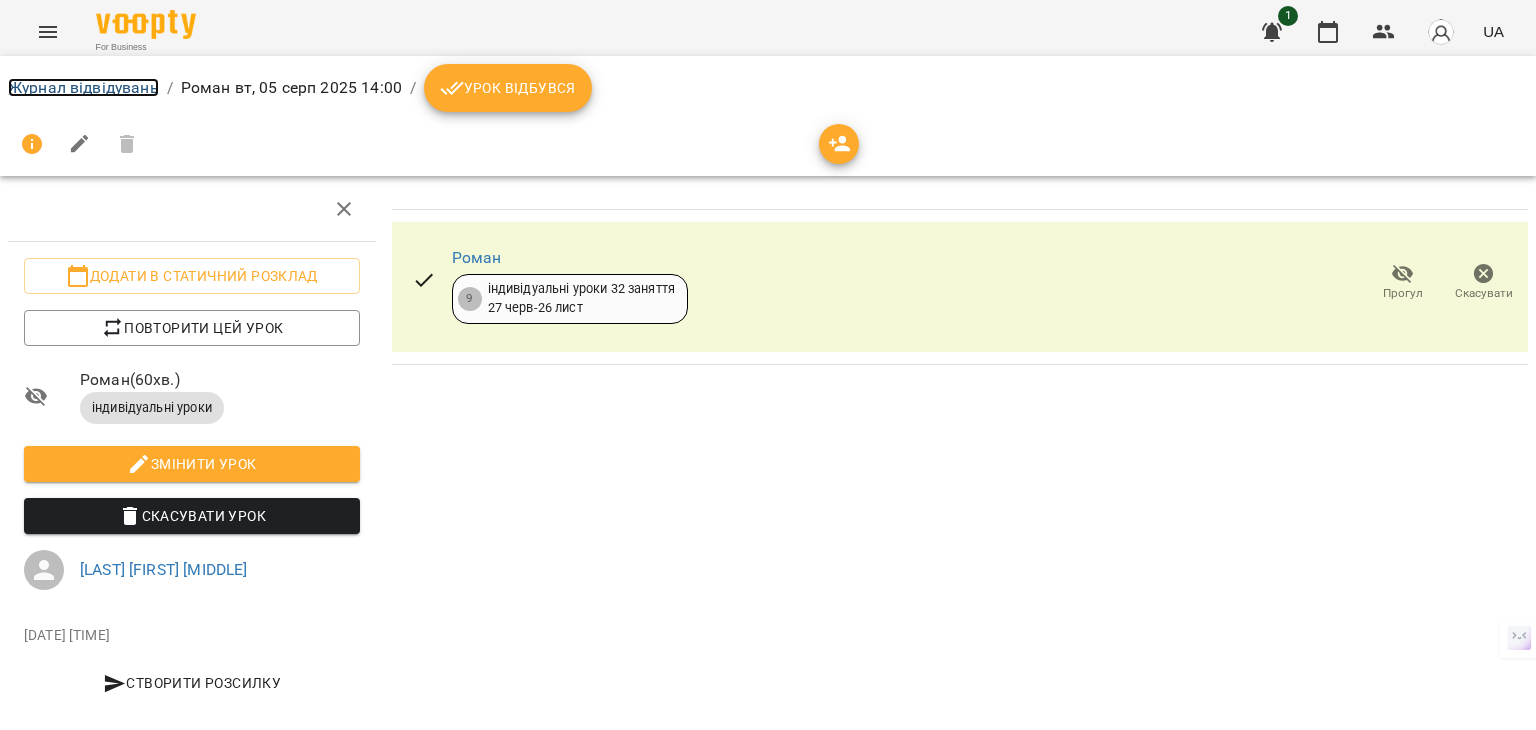 click on "Журнал відвідувань" at bounding box center [83, 87] 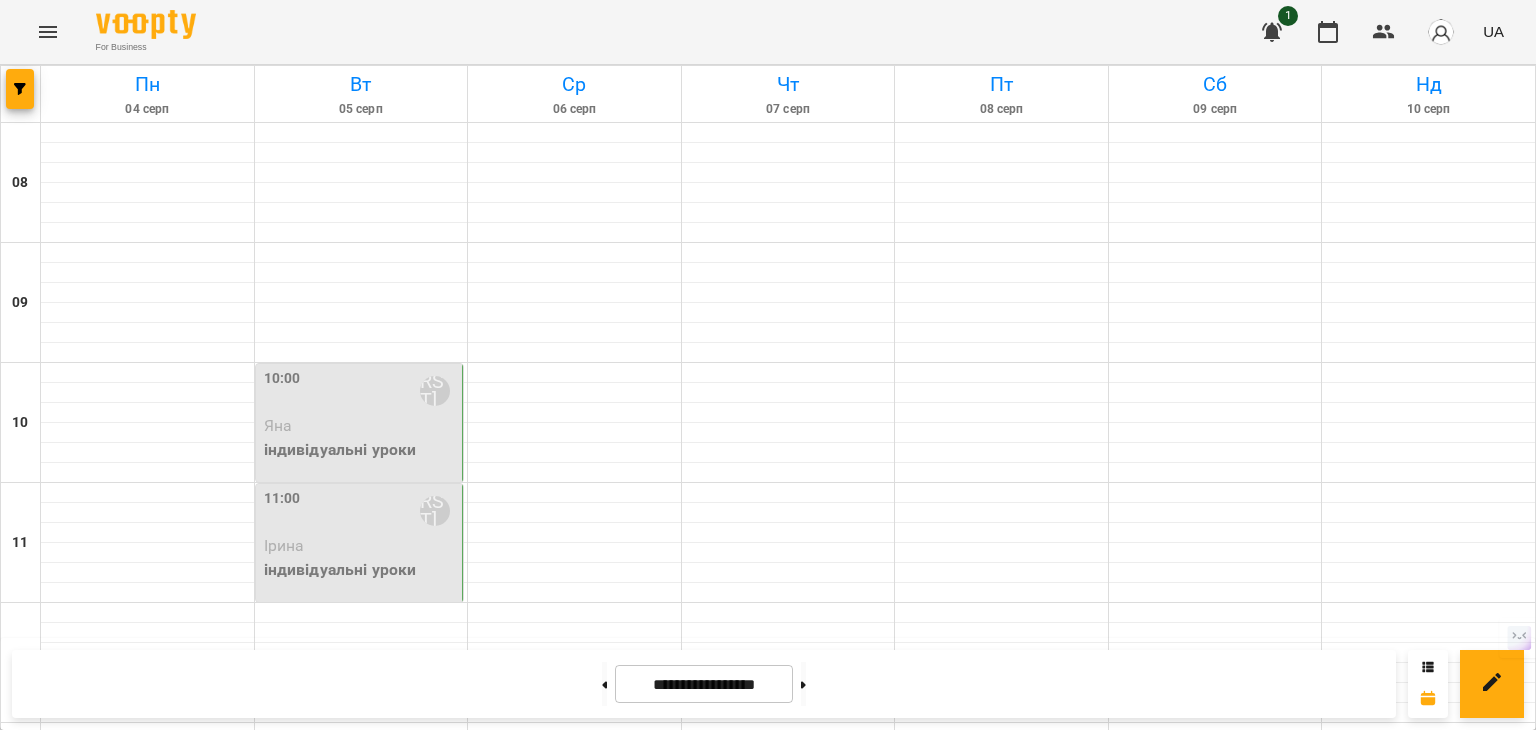 scroll, scrollTop: 700, scrollLeft: 0, axis: vertical 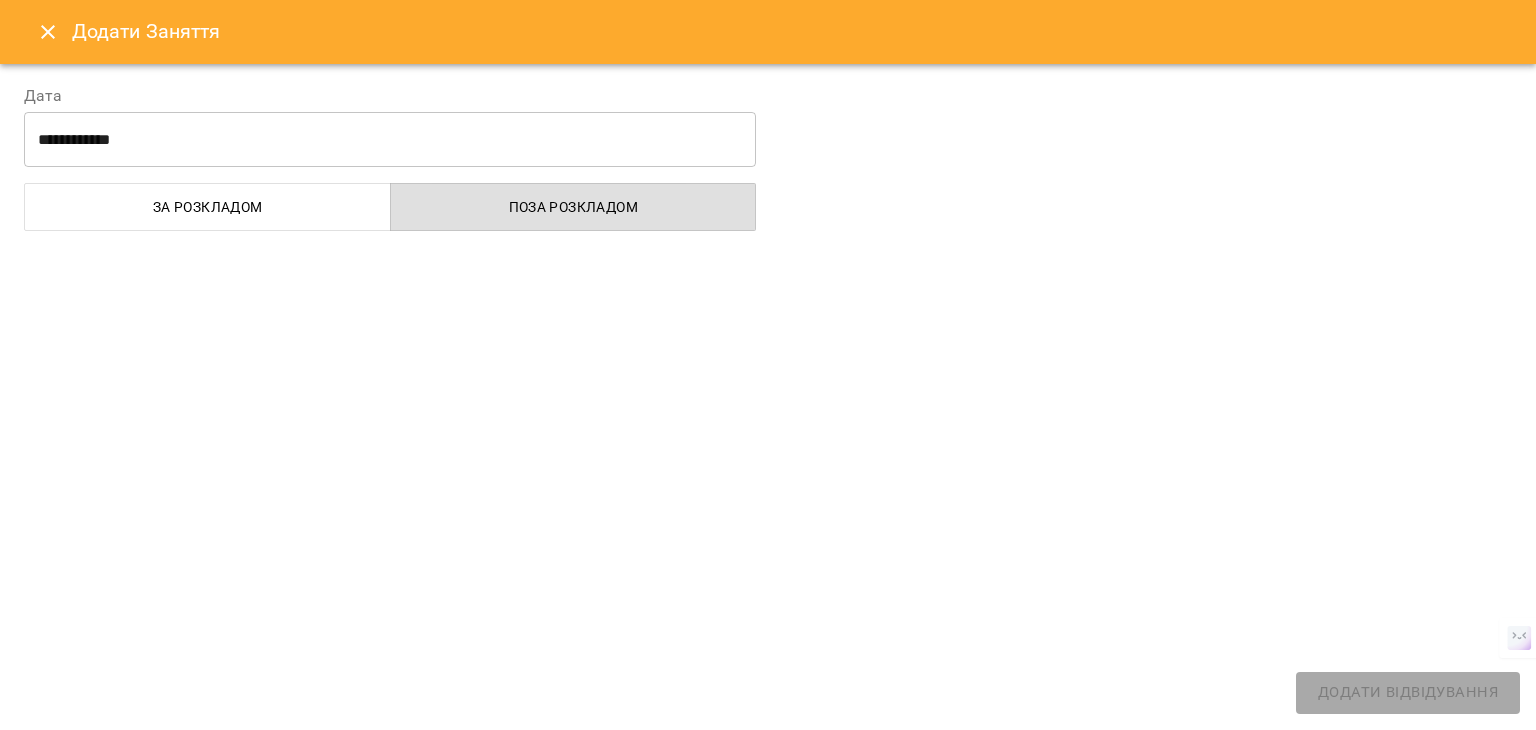 select on "**********" 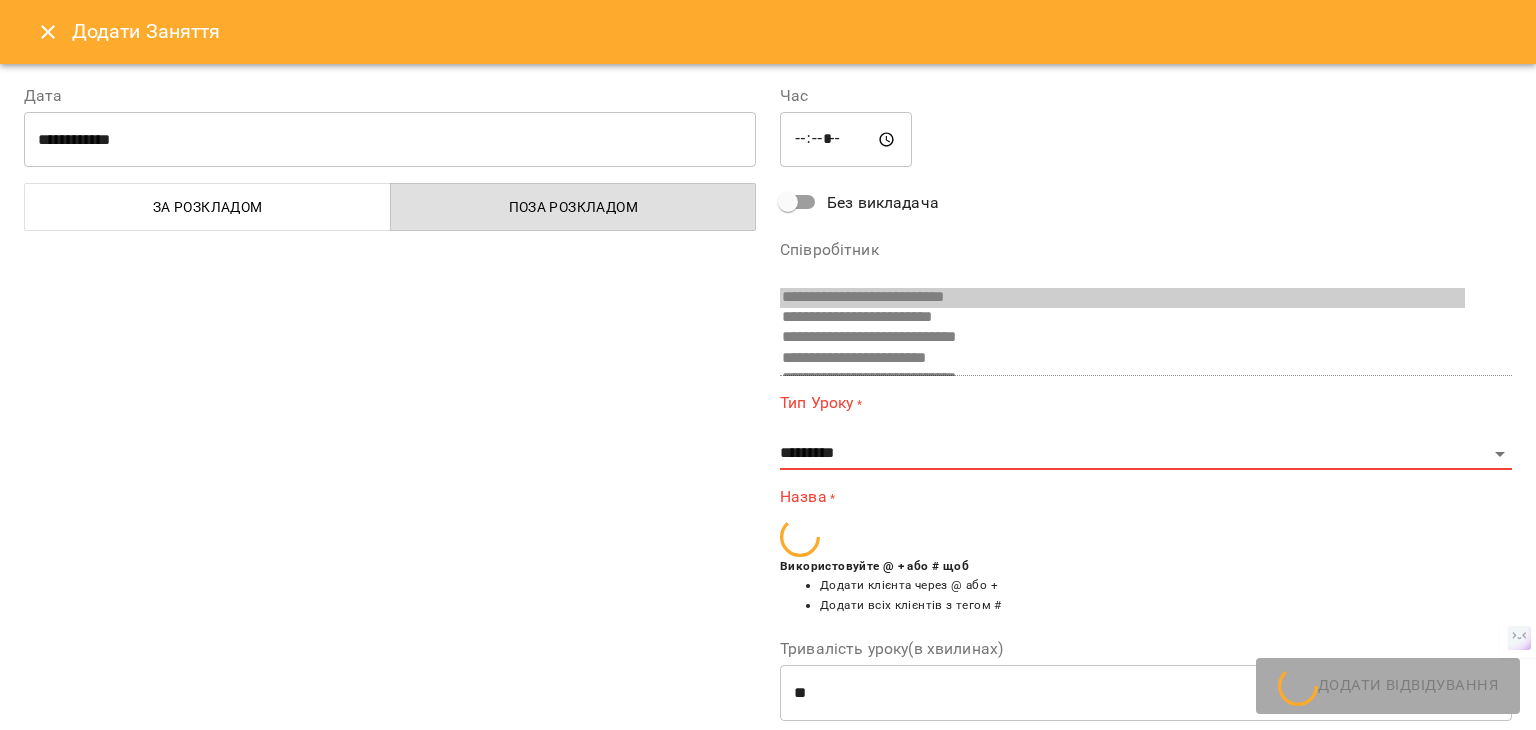 scroll, scrollTop: 356, scrollLeft: 0, axis: vertical 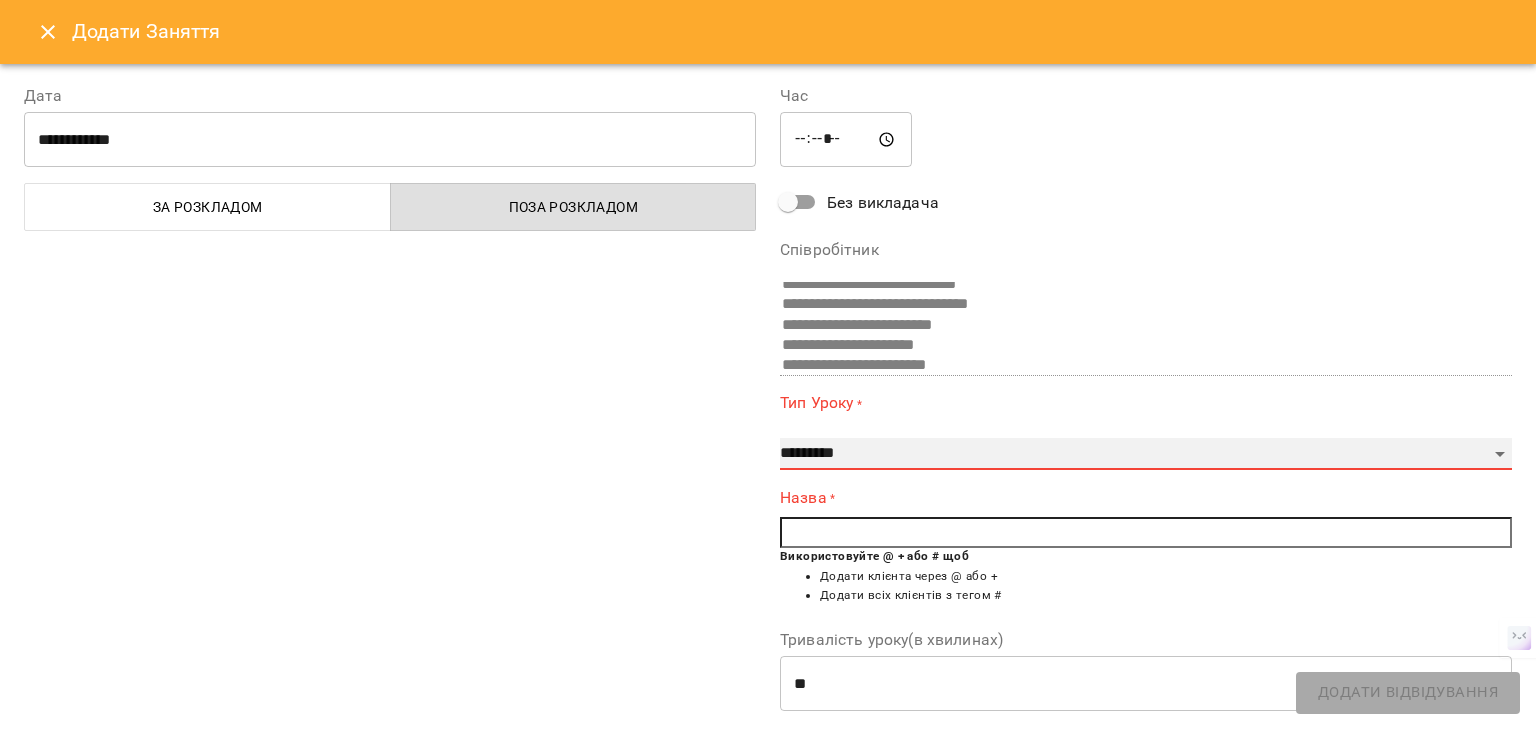 click on "**********" at bounding box center [1146, 454] 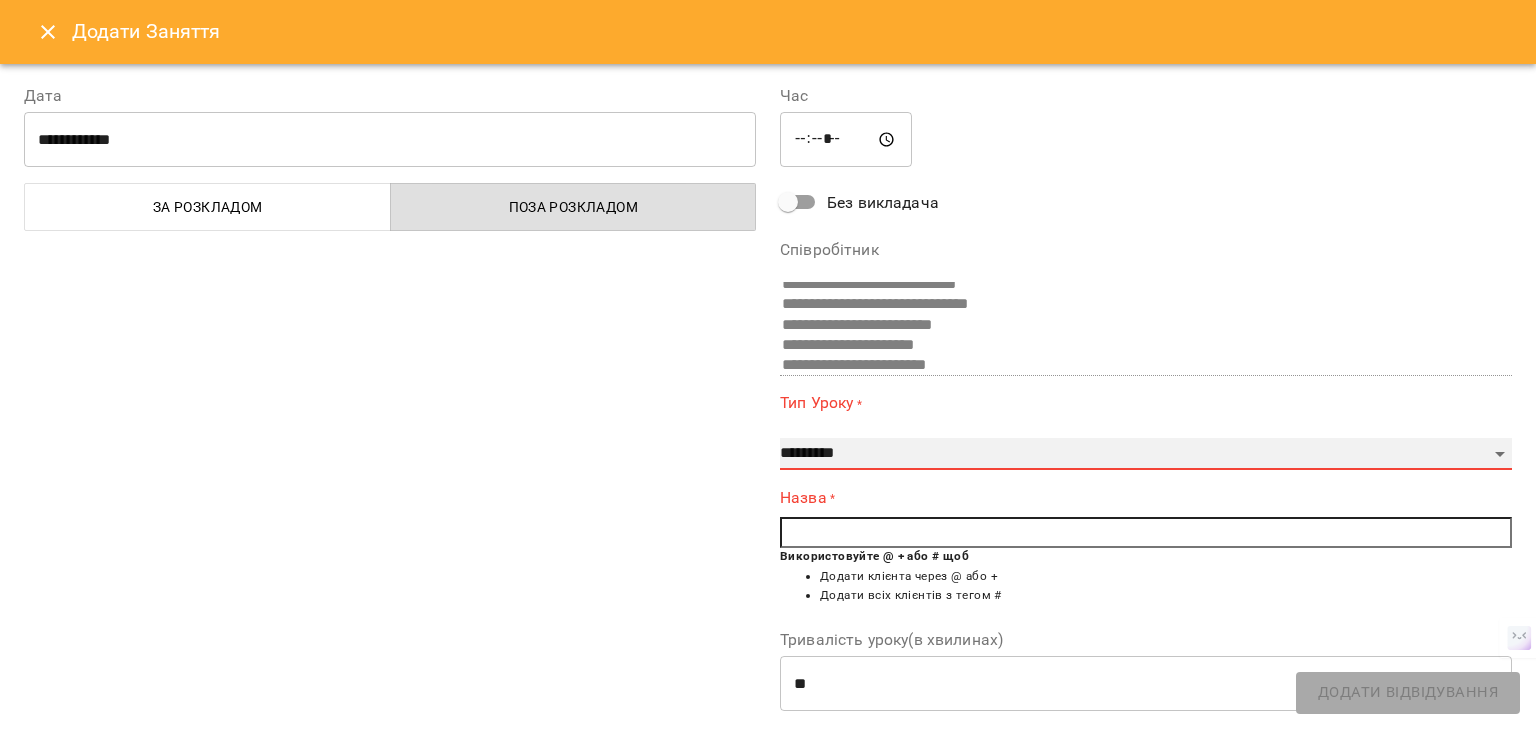 select on "**********" 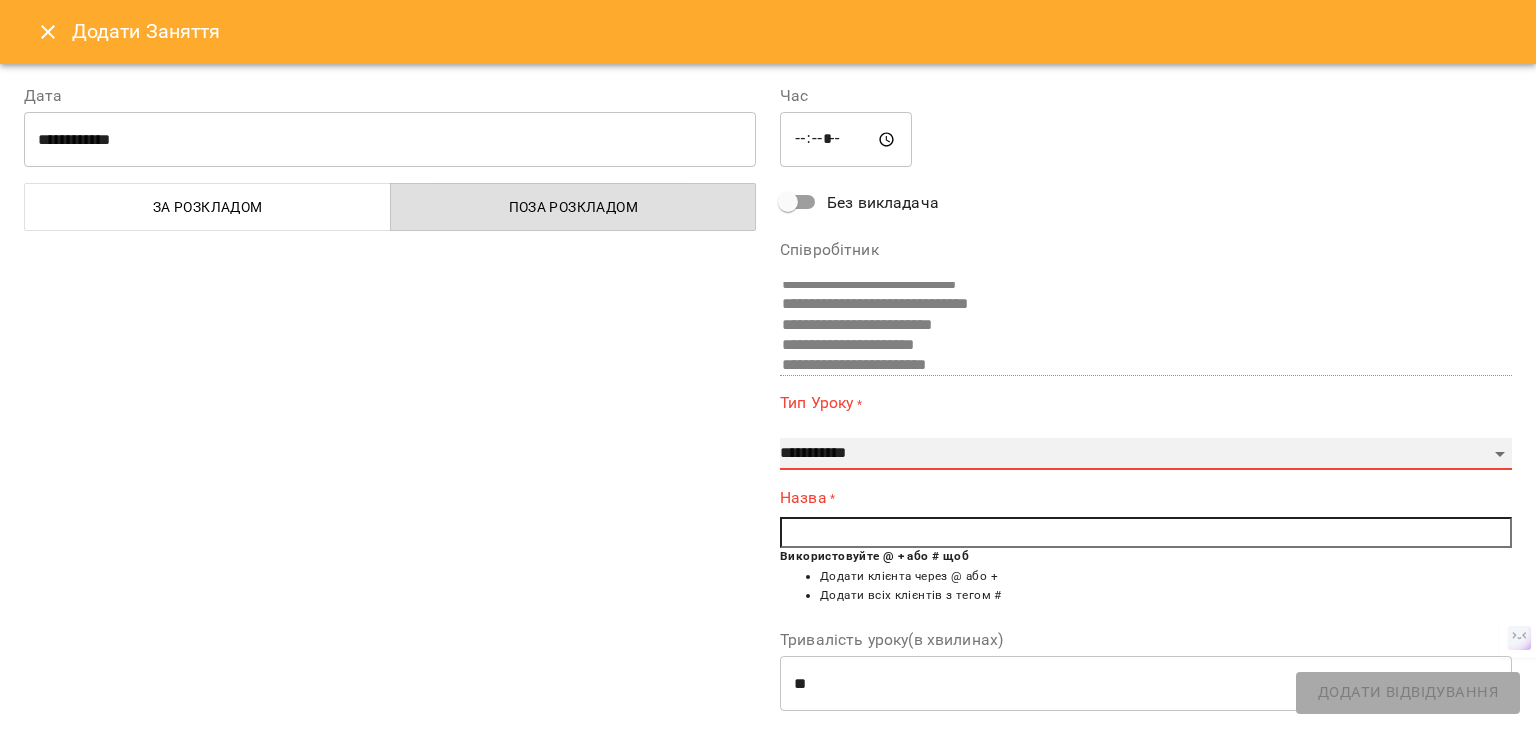 click on "**********" at bounding box center (1146, 454) 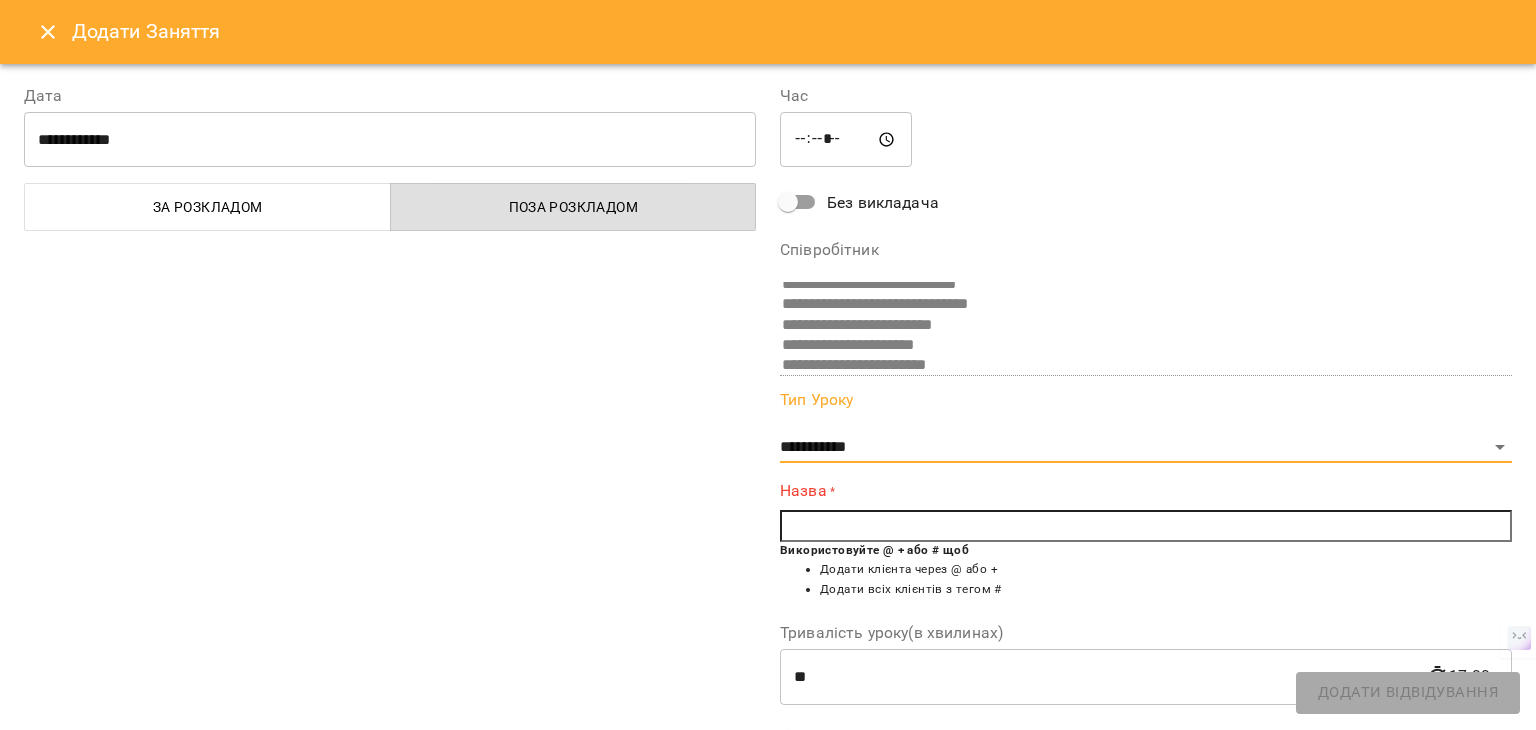 click at bounding box center (1146, 526) 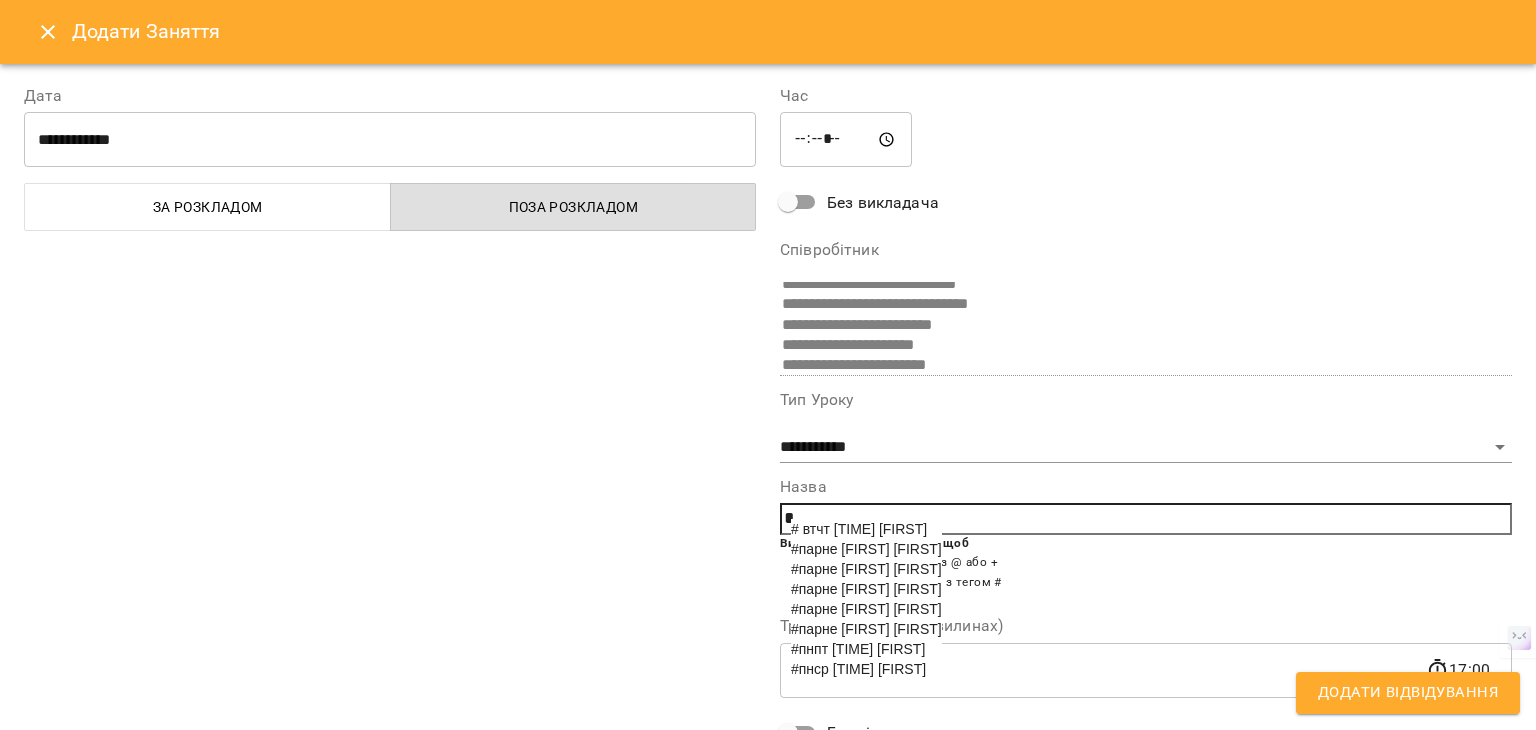click on "#парне [FIRST] [FIRST]" at bounding box center (866, 589) 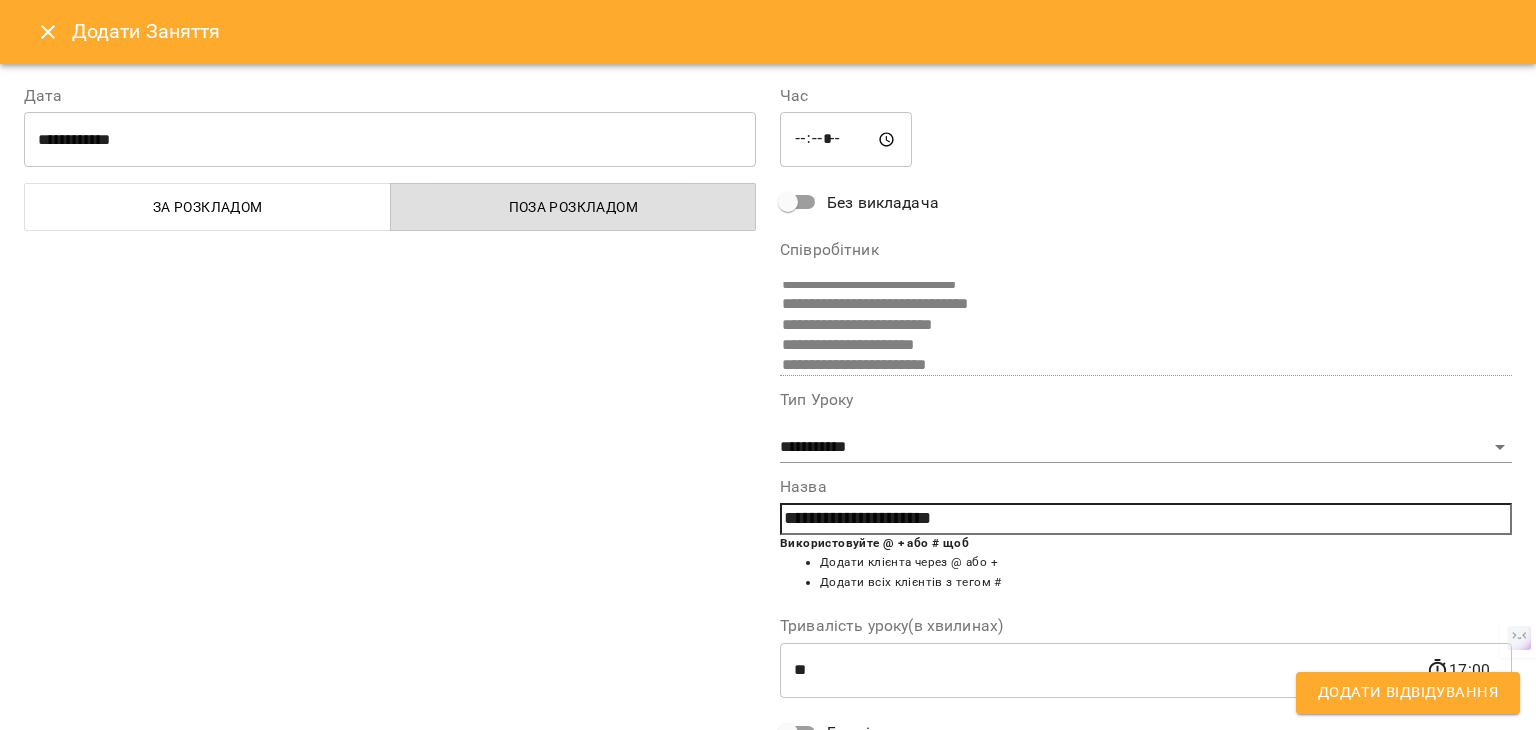 scroll, scrollTop: 100, scrollLeft: 0, axis: vertical 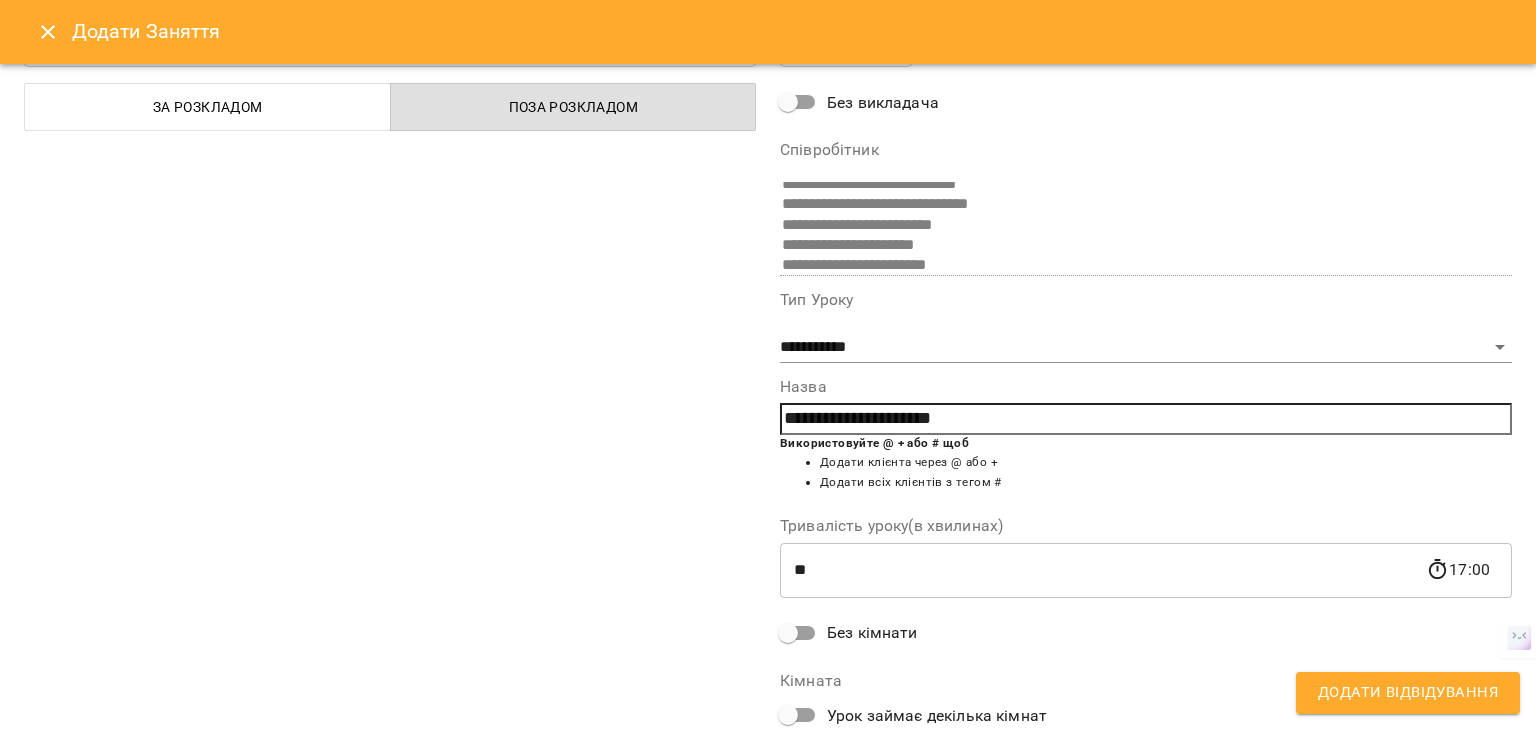 click on "Без кімнати" at bounding box center (872, 633) 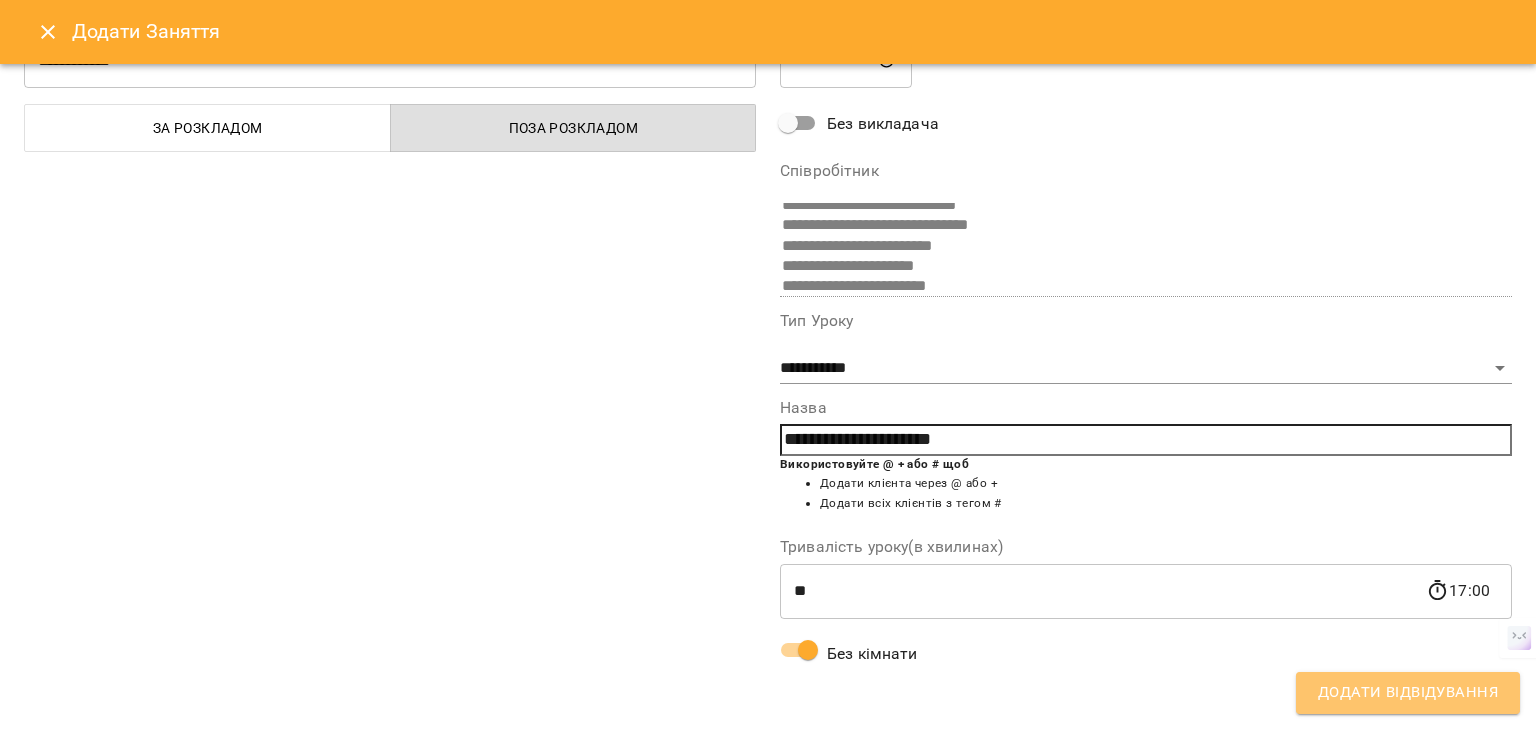 click on "Додати Відвідування" at bounding box center [1408, 693] 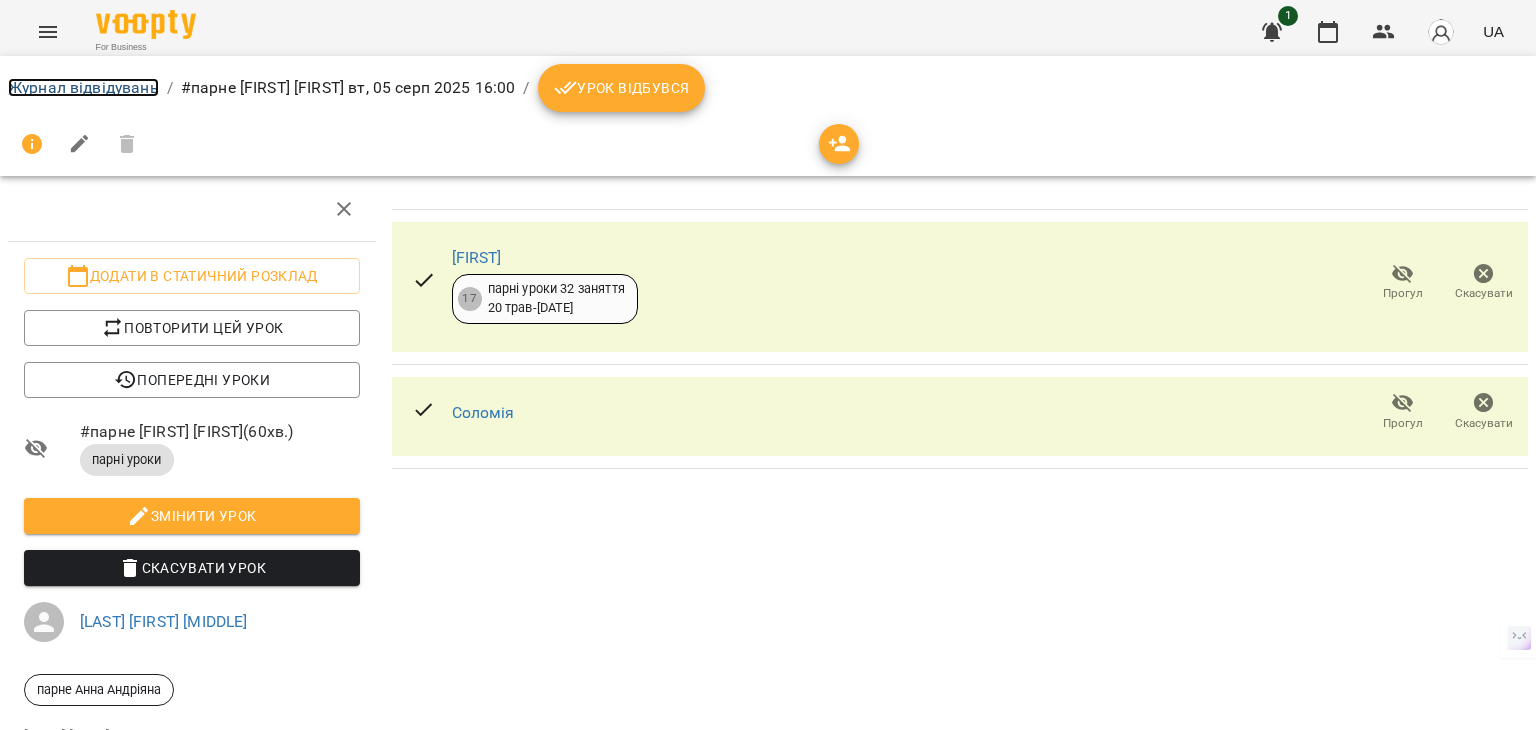 click on "Журнал відвідувань" at bounding box center (83, 87) 